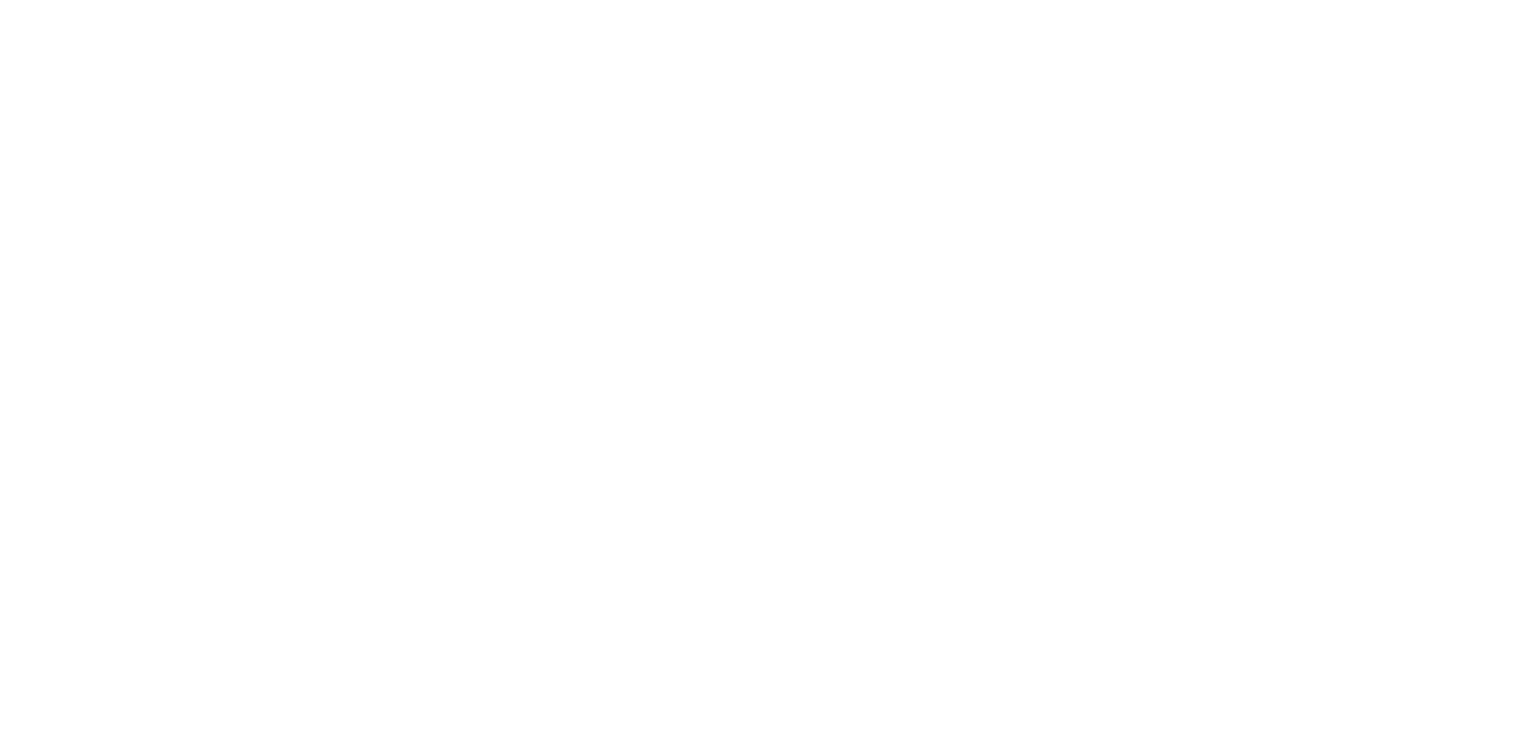 scroll, scrollTop: 0, scrollLeft: 0, axis: both 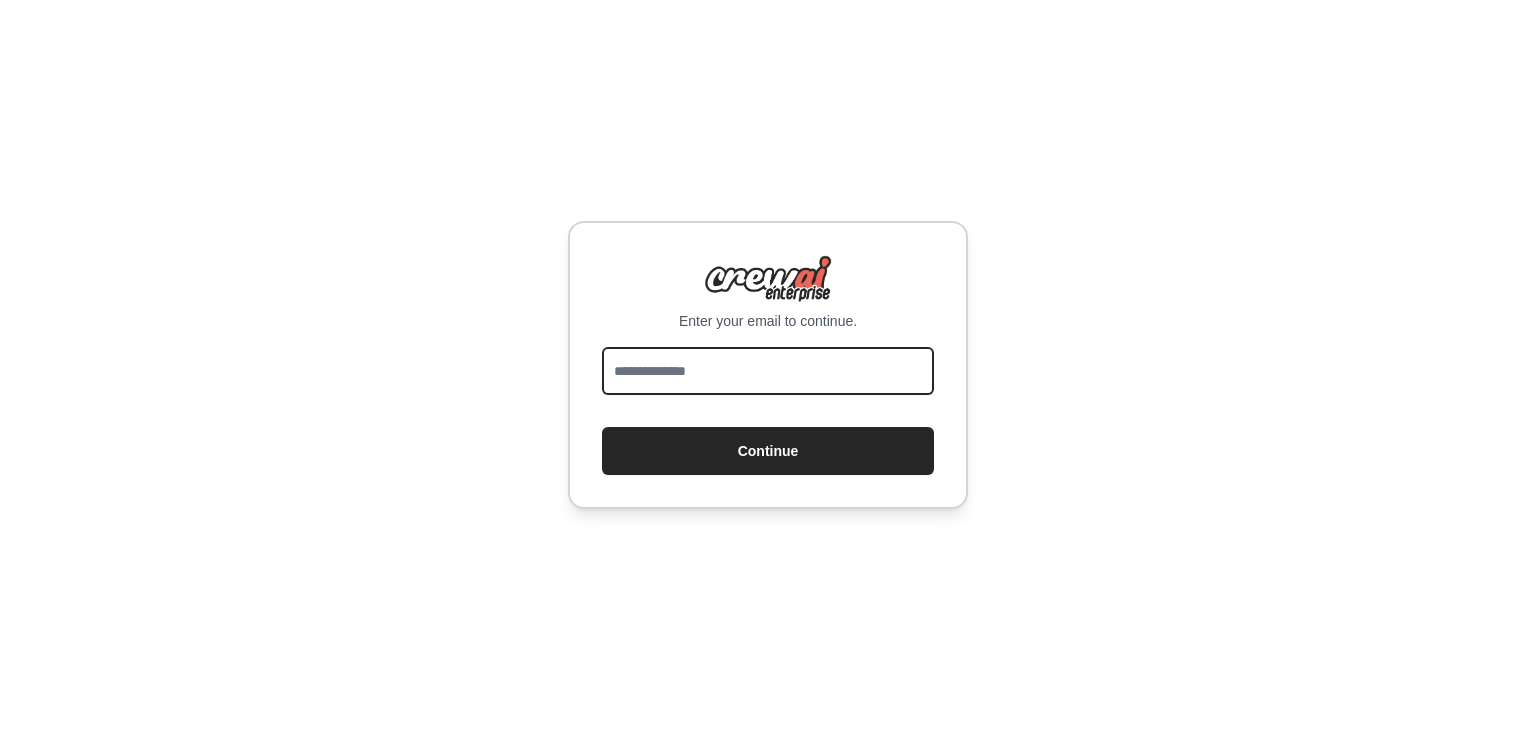 click at bounding box center [768, 371] 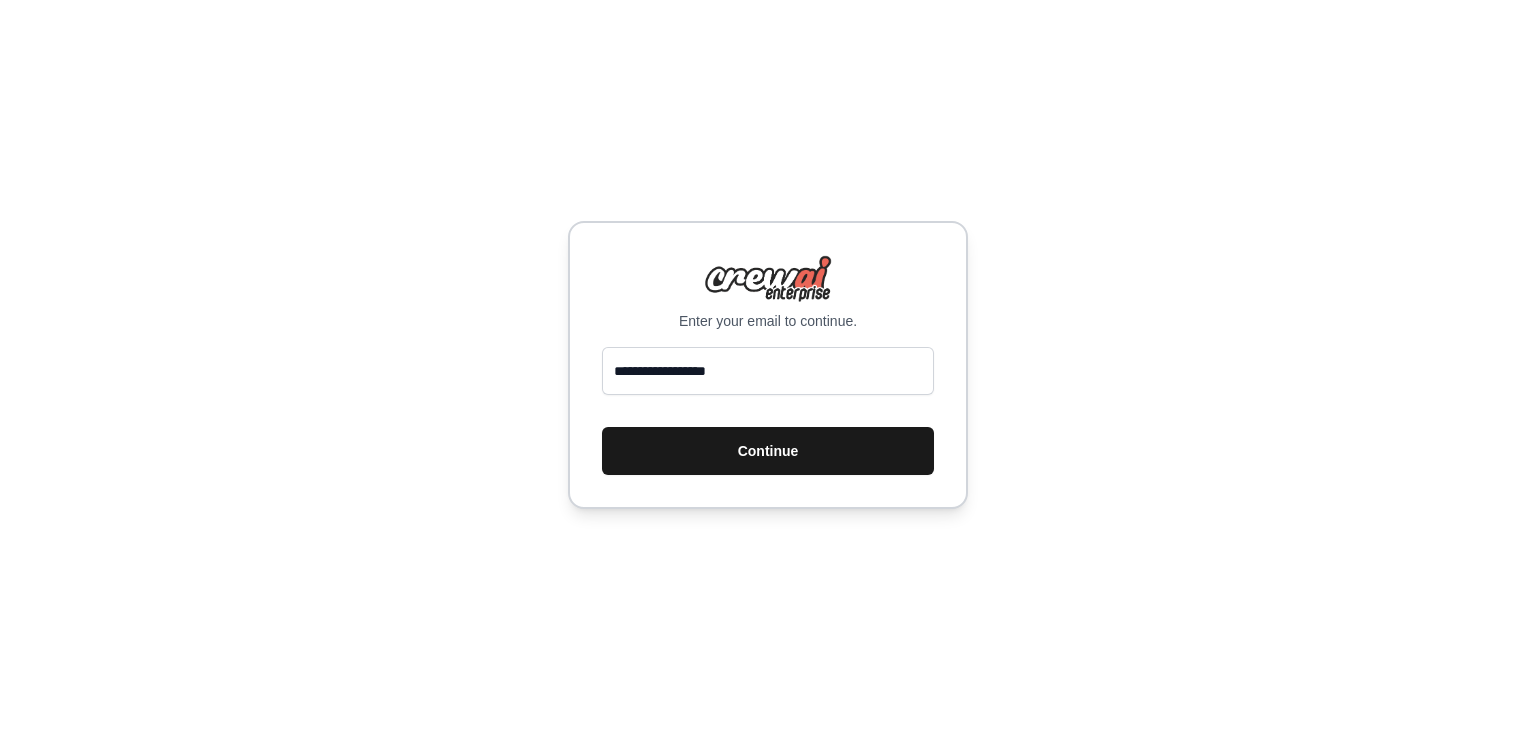click on "Continue" at bounding box center (768, 451) 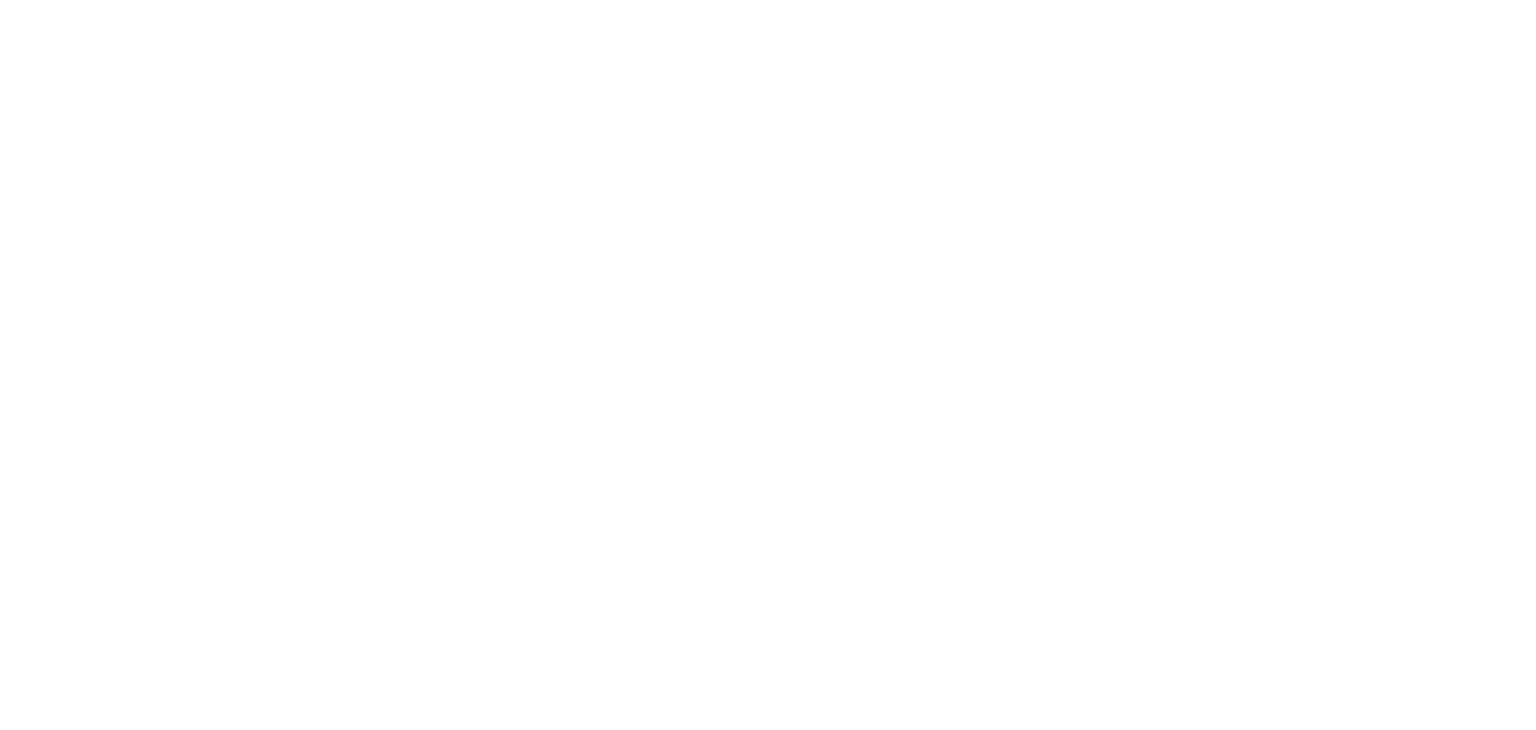 scroll, scrollTop: 0, scrollLeft: 0, axis: both 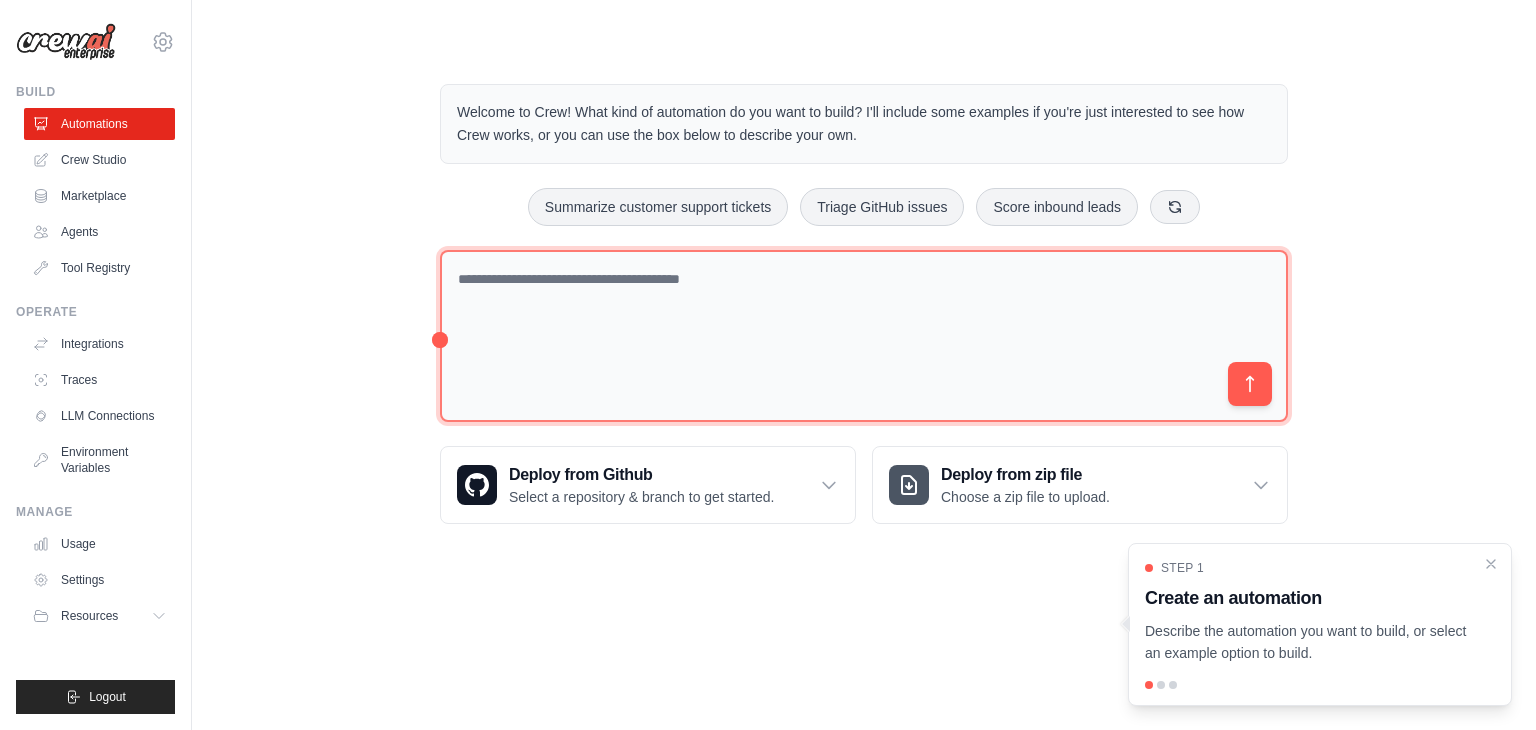 click at bounding box center (864, 336) 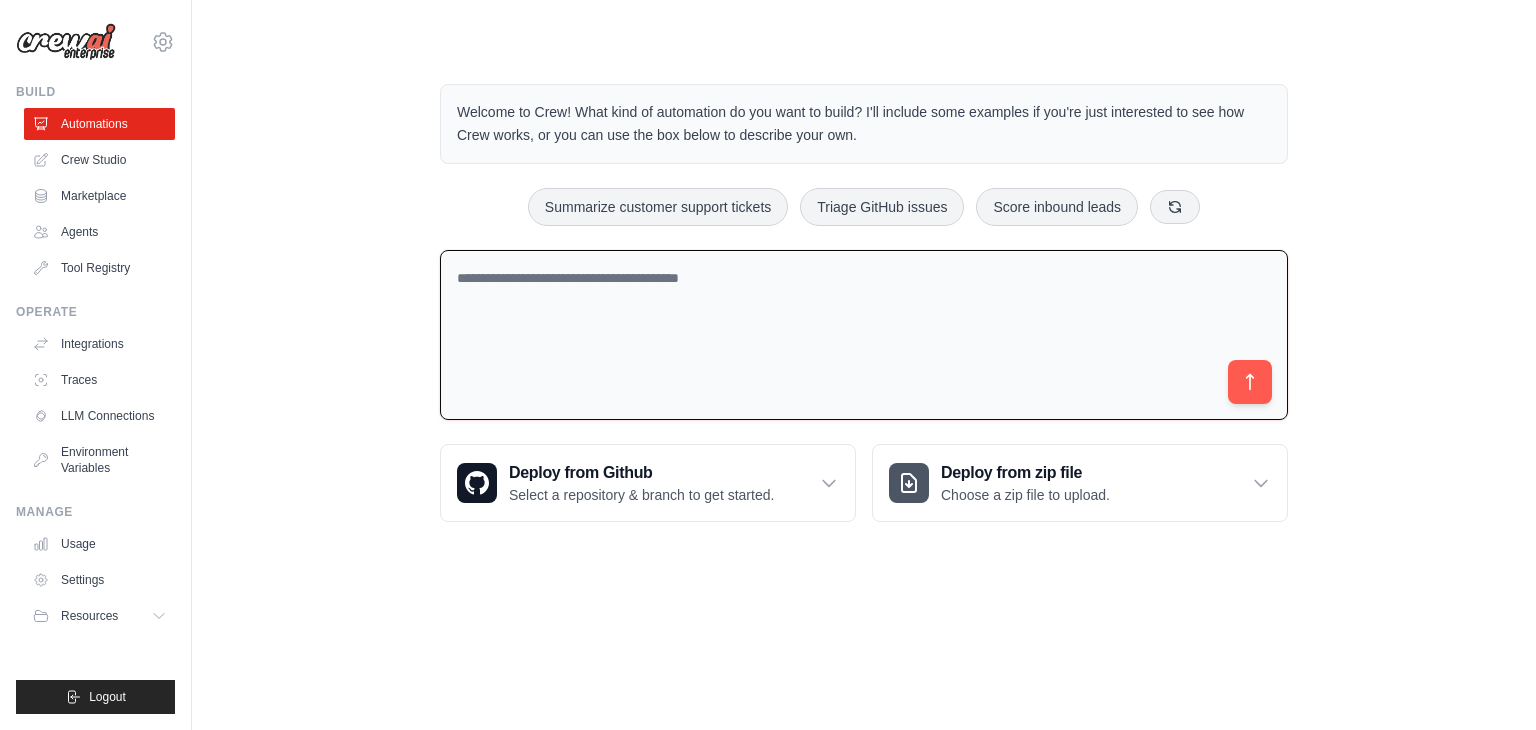 click 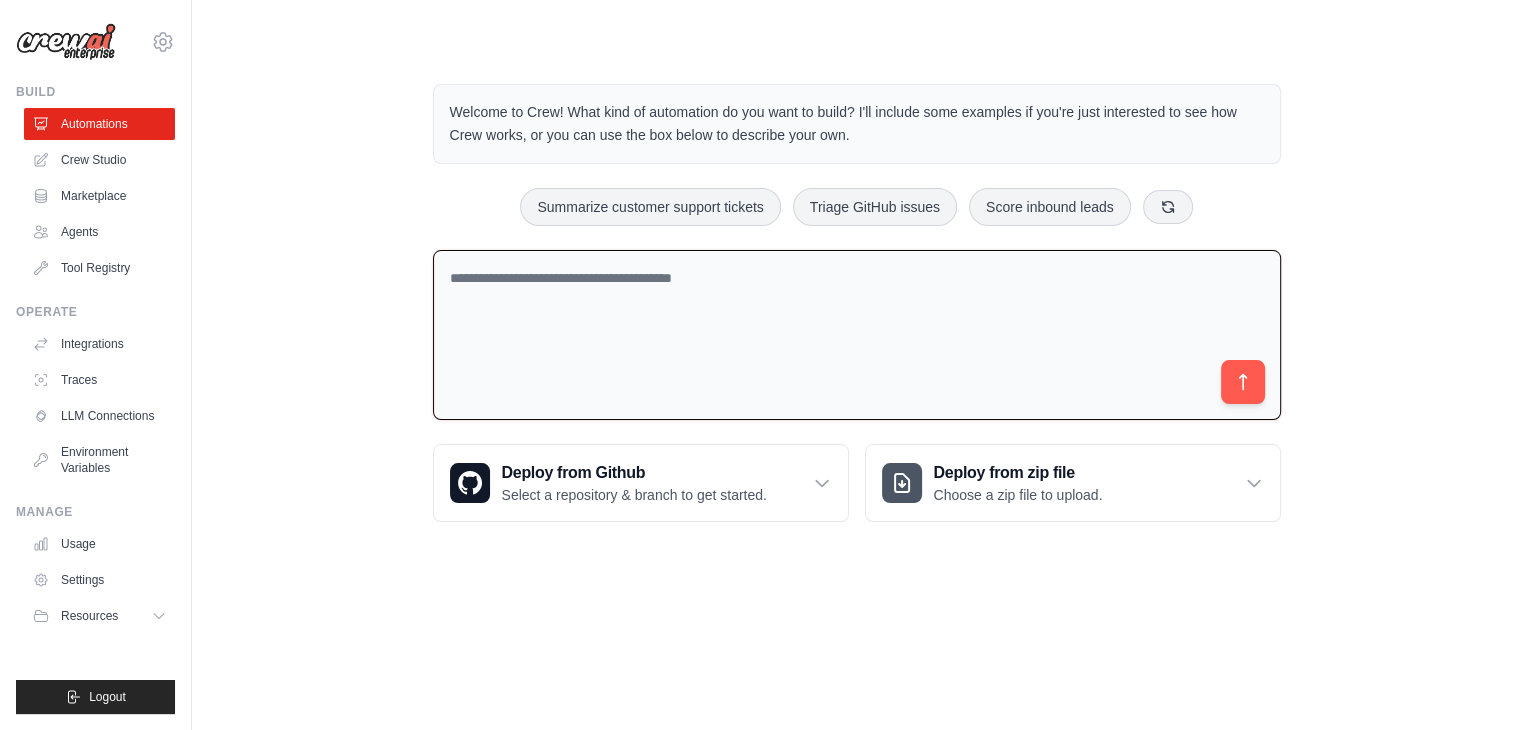 click at bounding box center (857, 335) 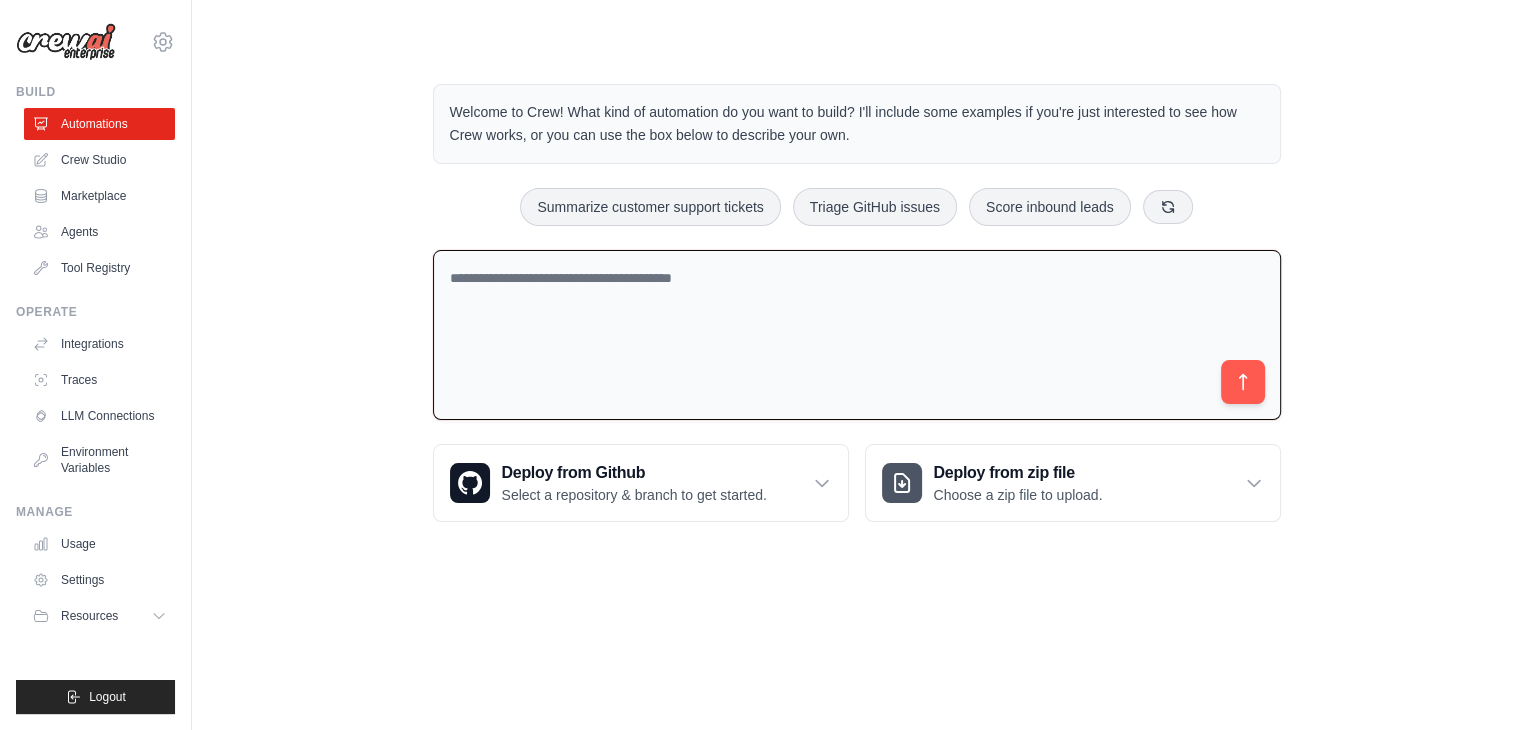 click on "**********" at bounding box center (0, 0) 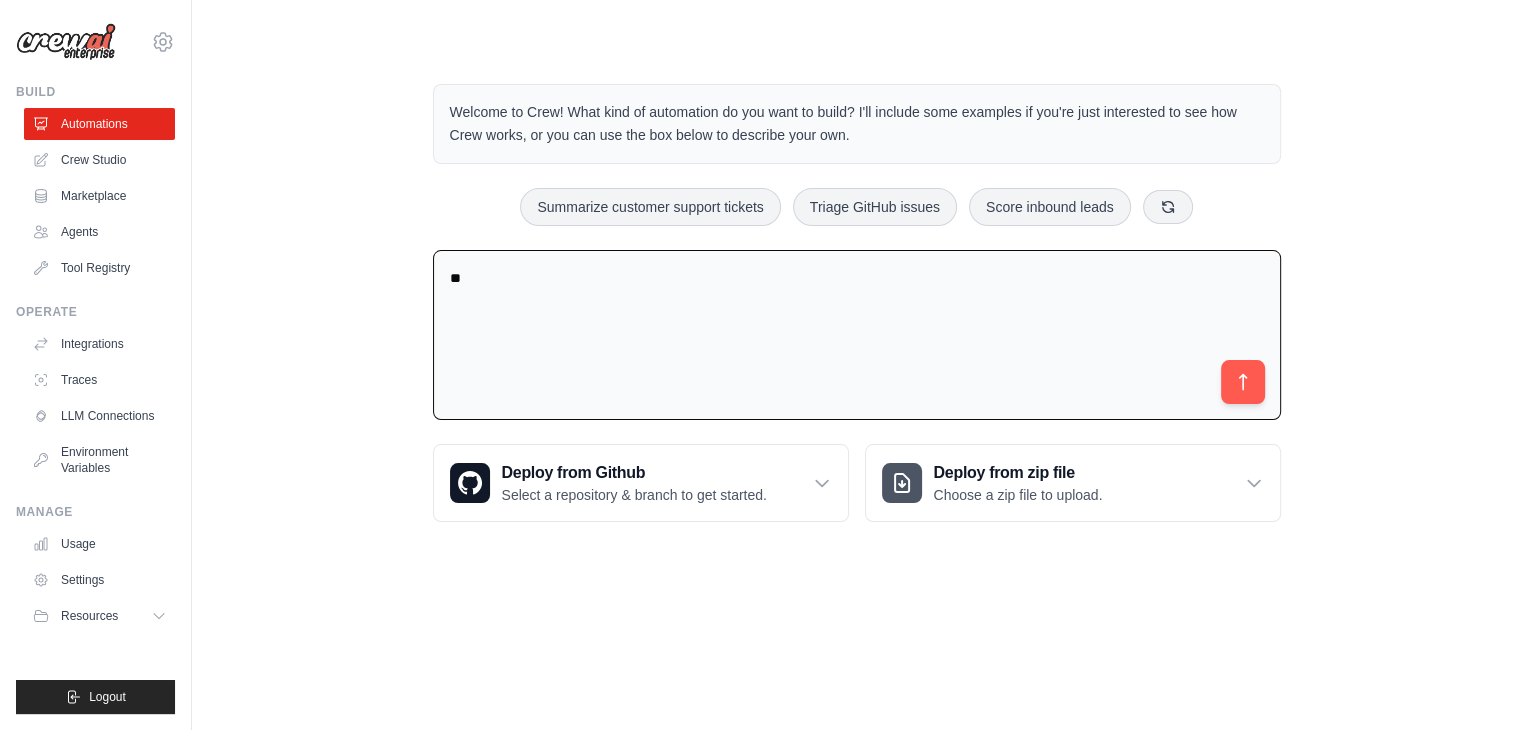 type on "*" 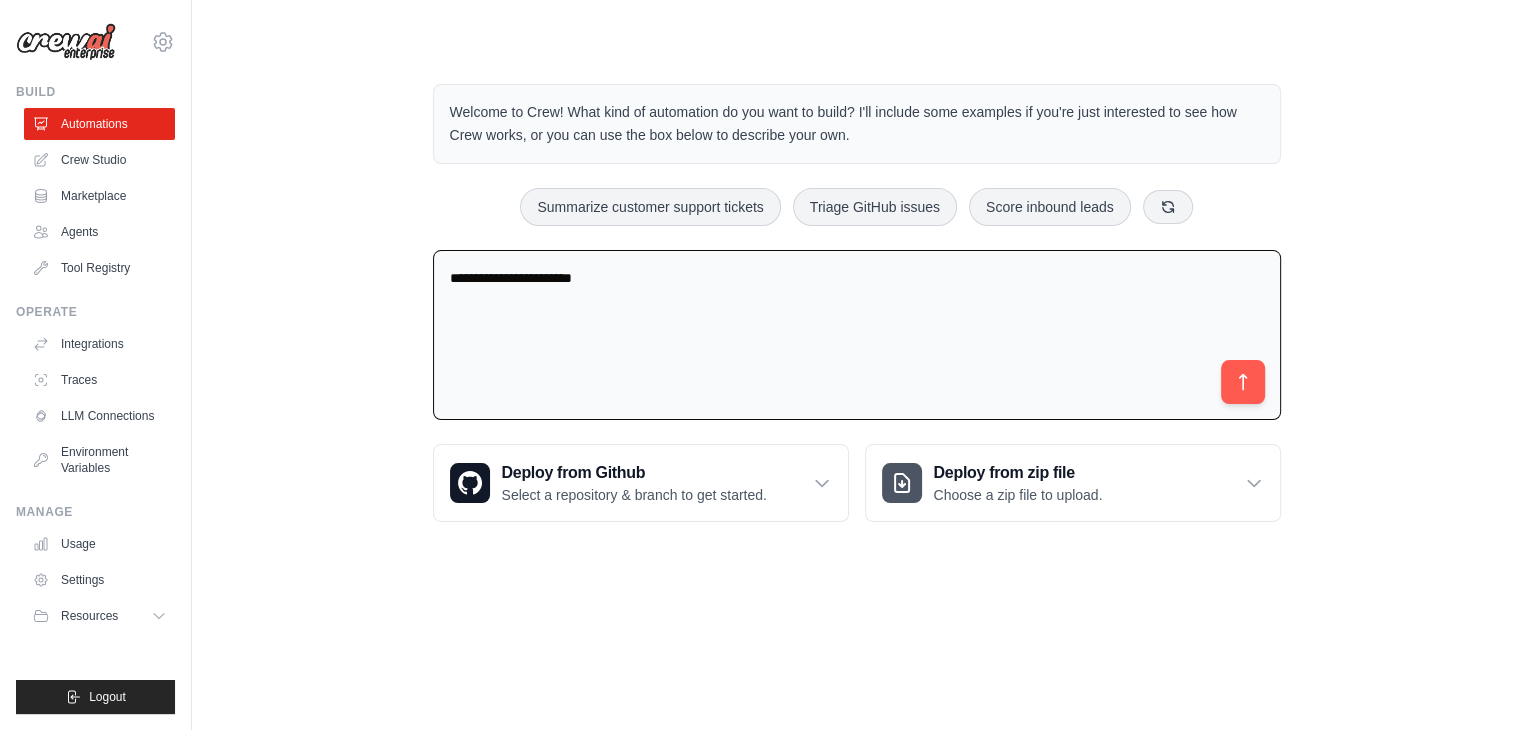 scroll, scrollTop: 184, scrollLeft: 0, axis: vertical 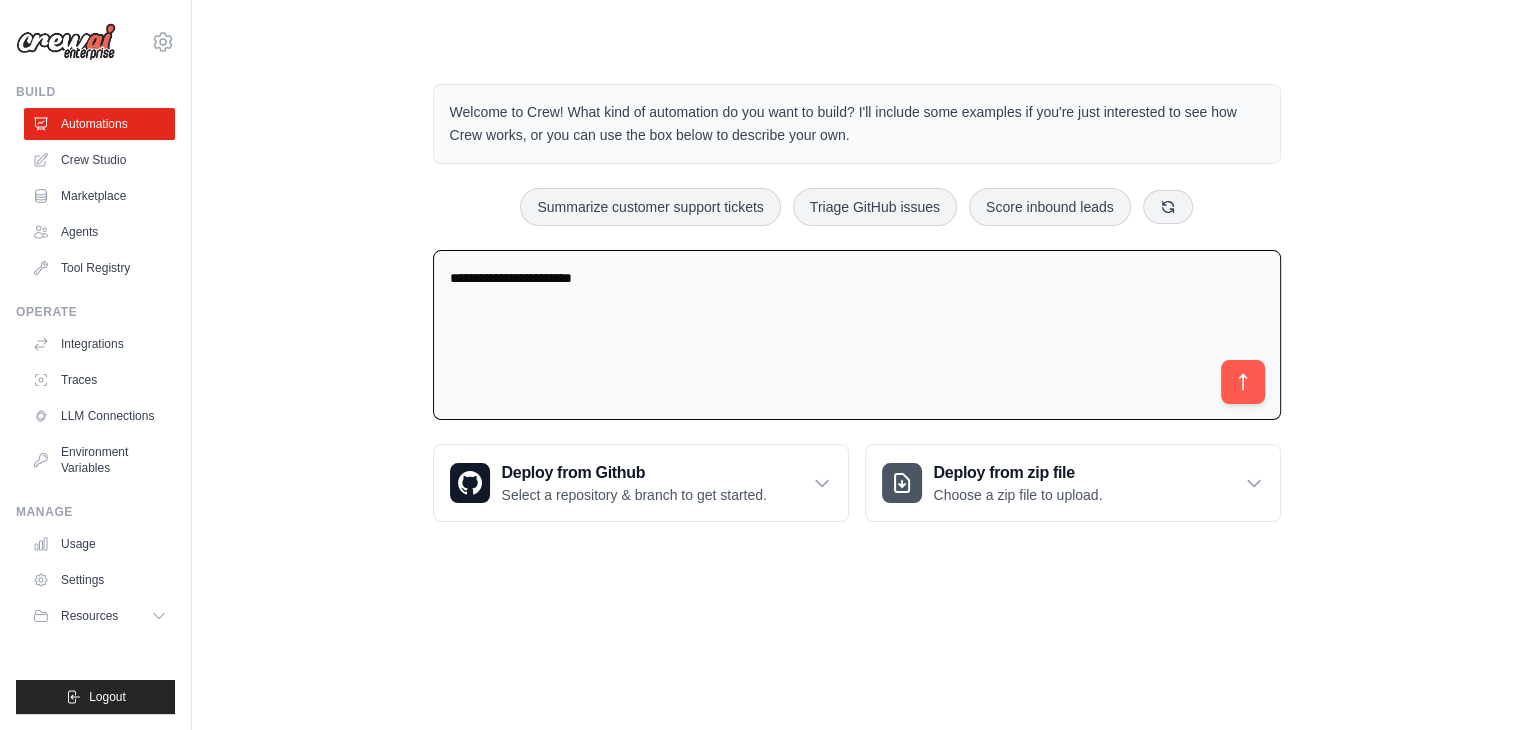 click on "******* *" at bounding box center (0, 0) 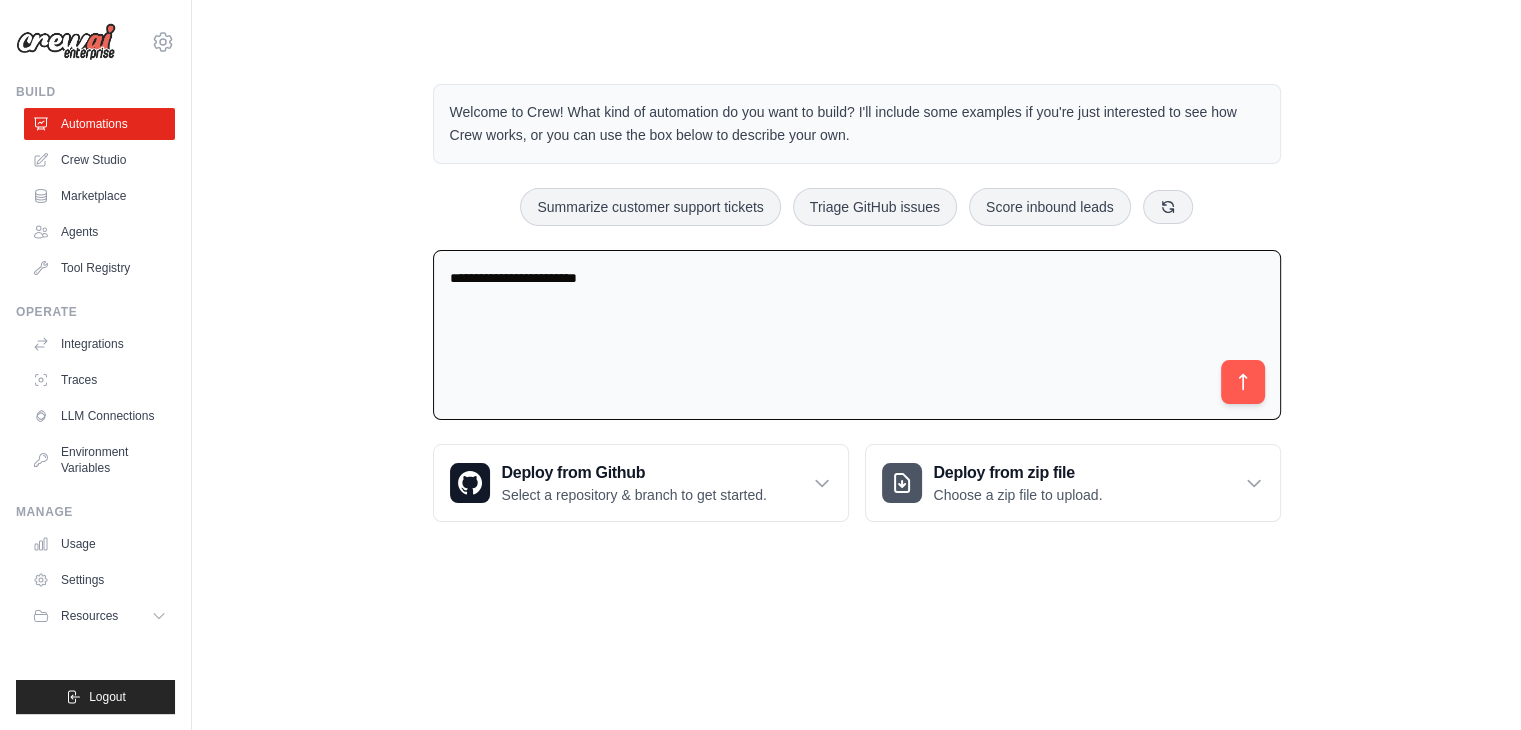 scroll, scrollTop: 0, scrollLeft: 0, axis: both 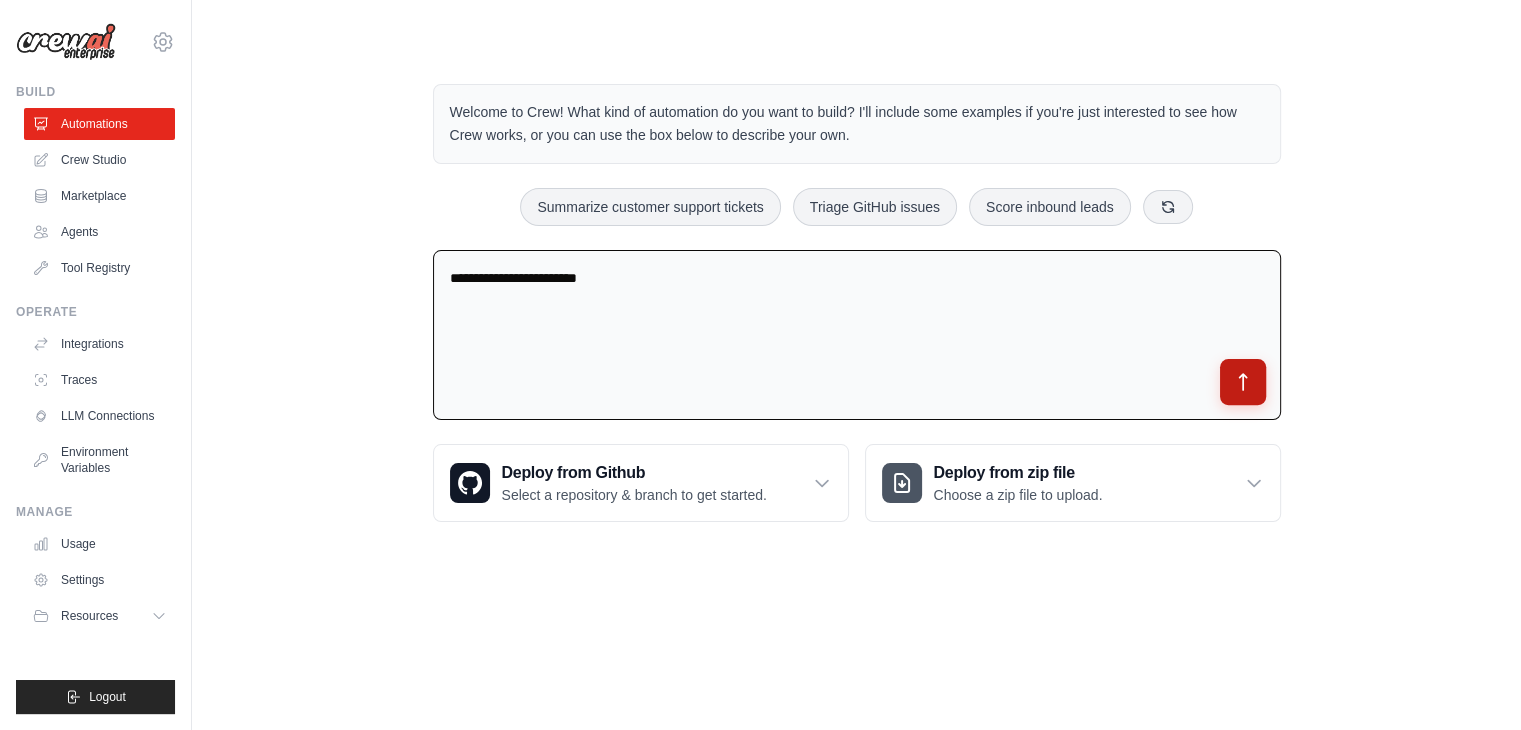 type on "**********" 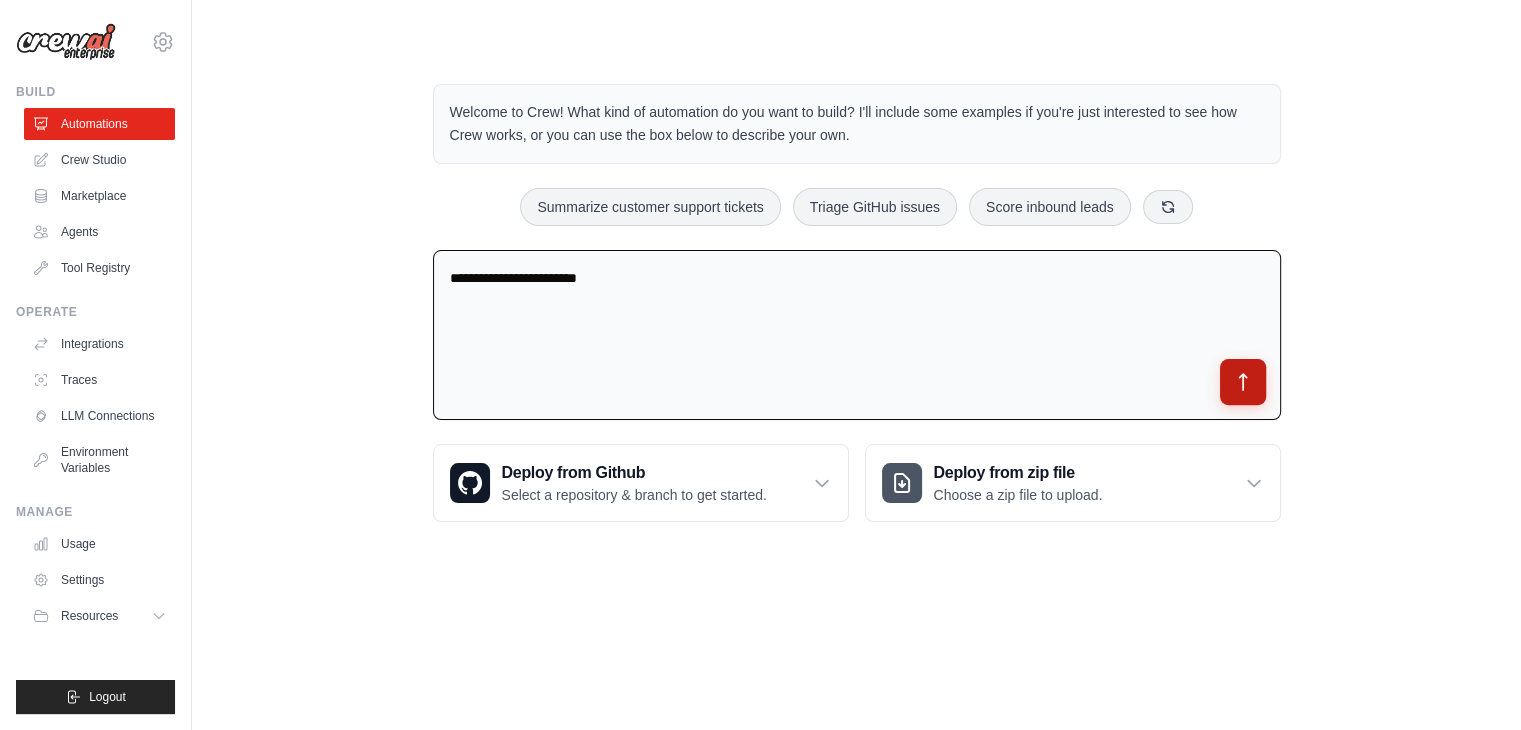 click 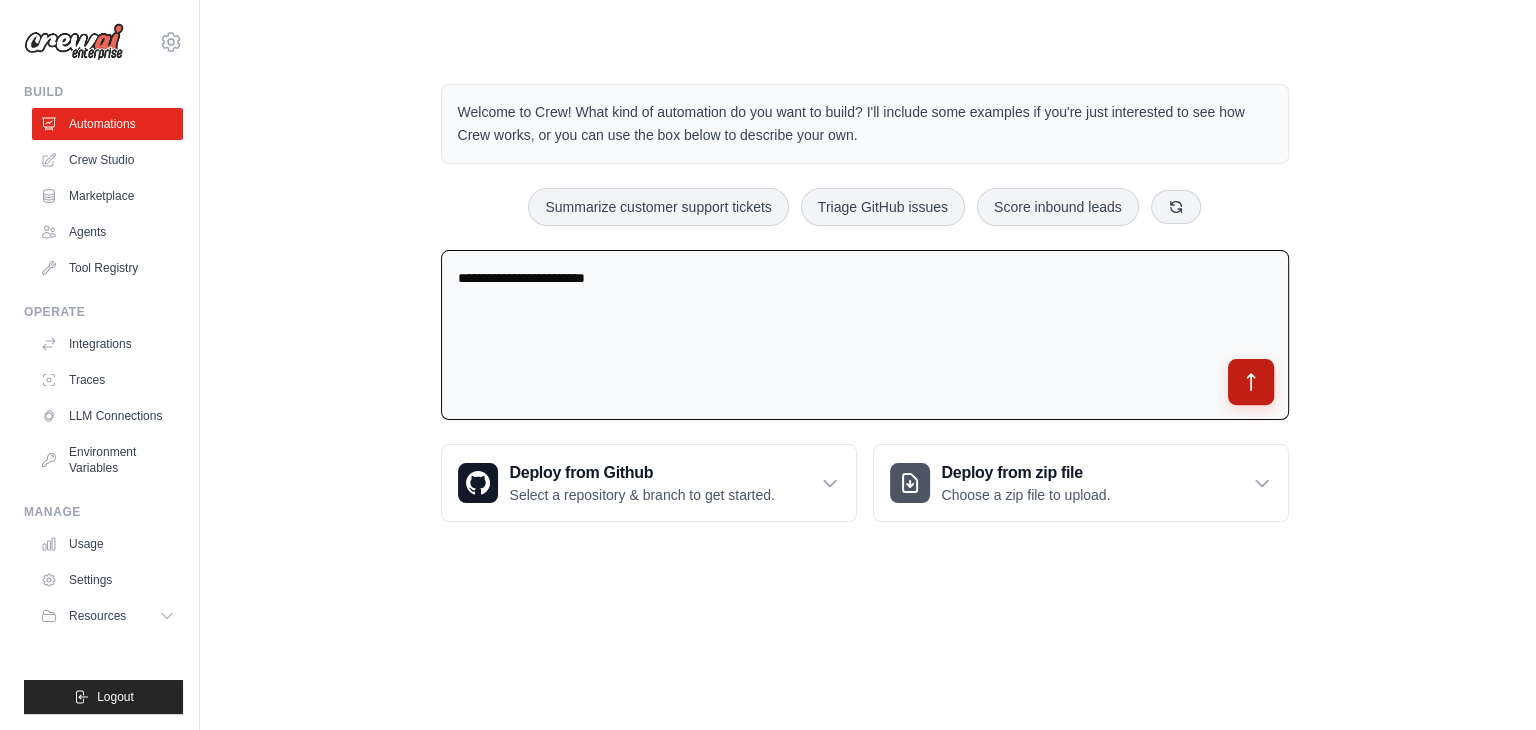 scroll, scrollTop: 0, scrollLeft: 0, axis: both 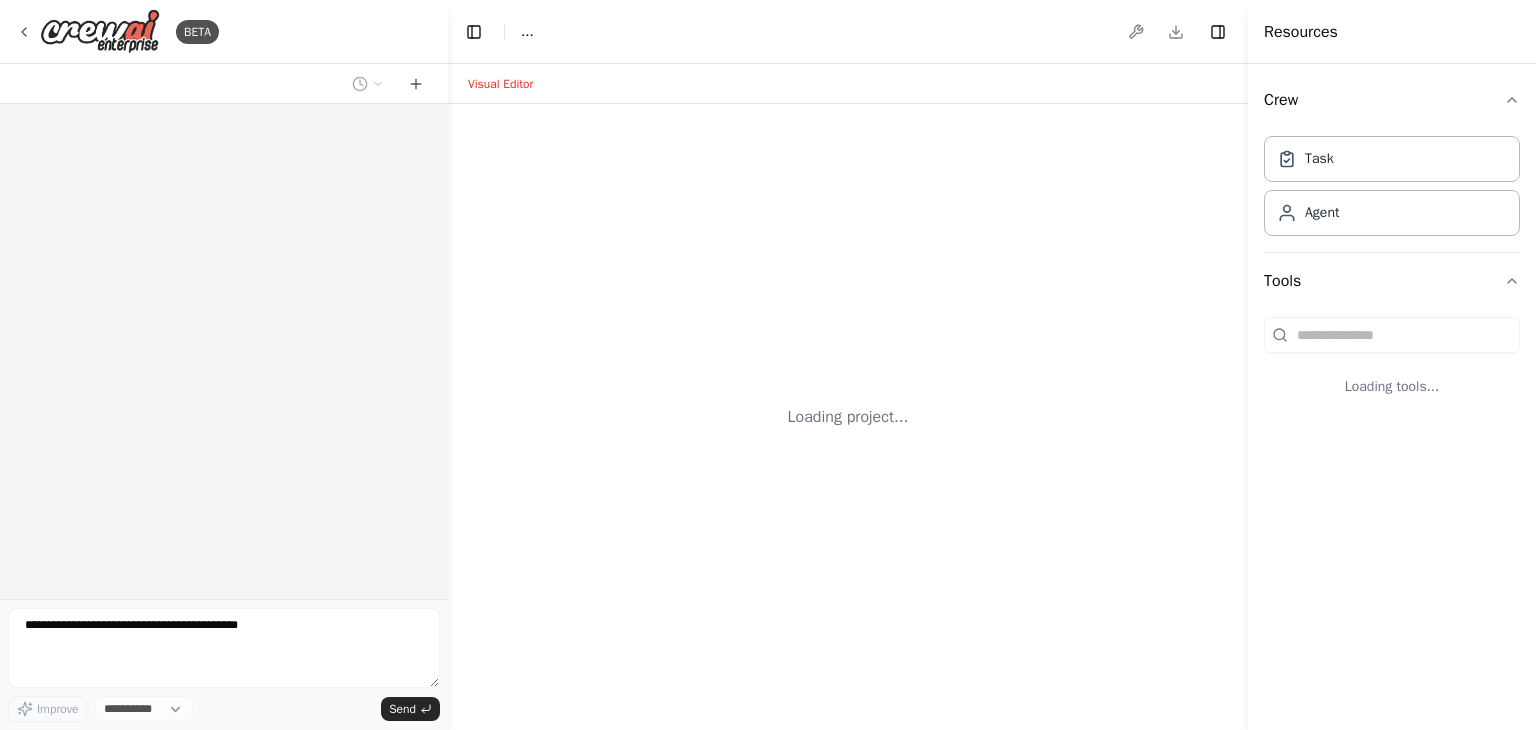 select on "****" 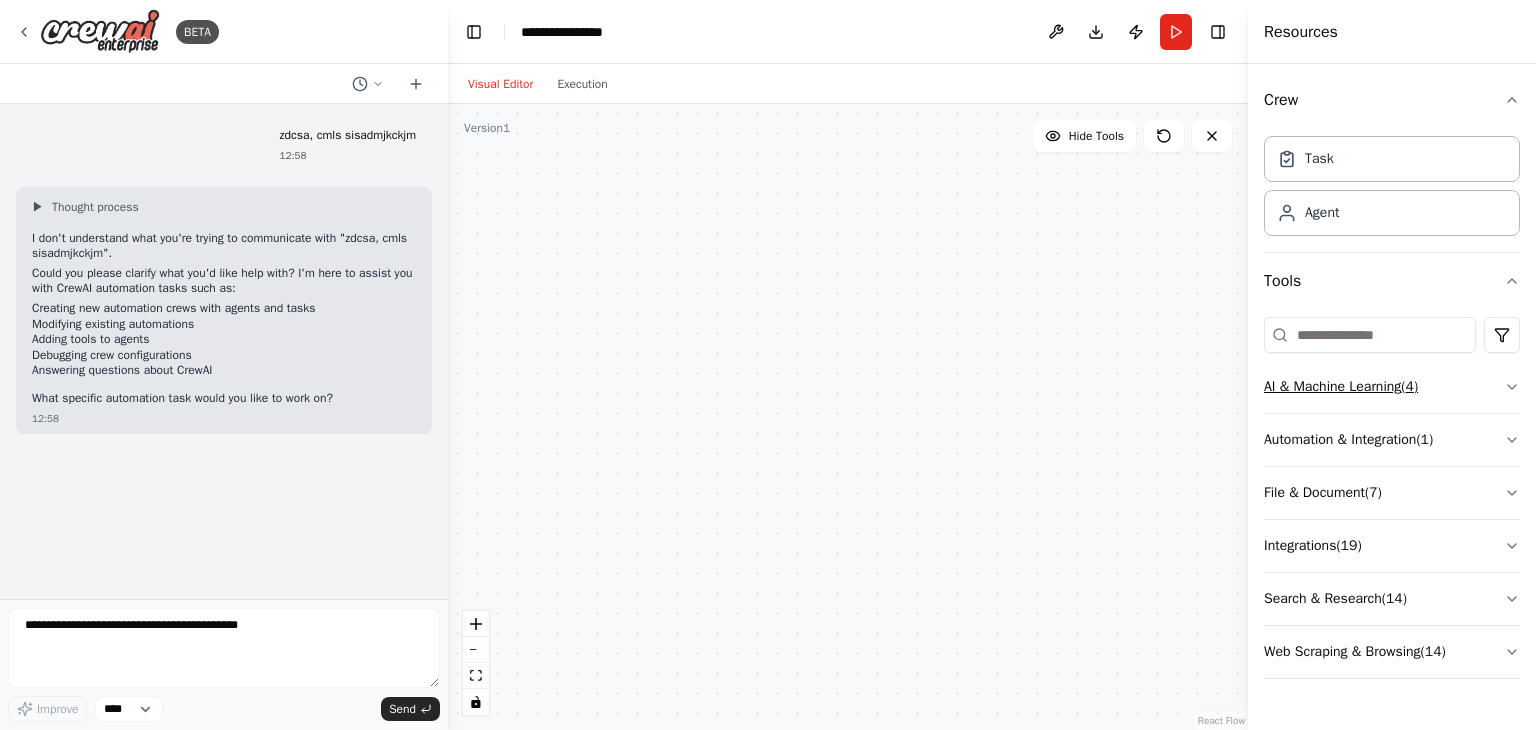 click on "AI & Machine Learning  ( 4 )" at bounding box center (1392, 387) 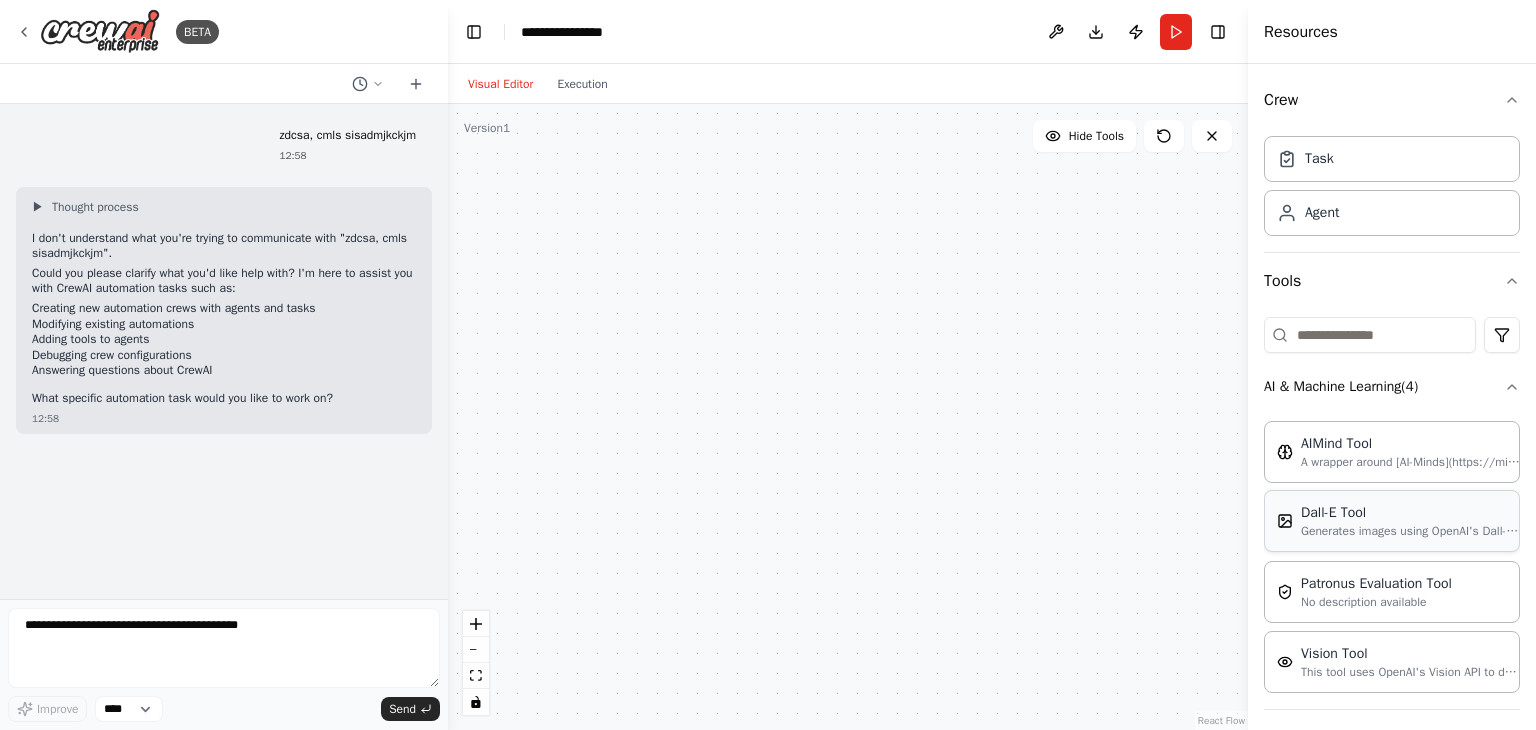 scroll, scrollTop: 273, scrollLeft: 0, axis: vertical 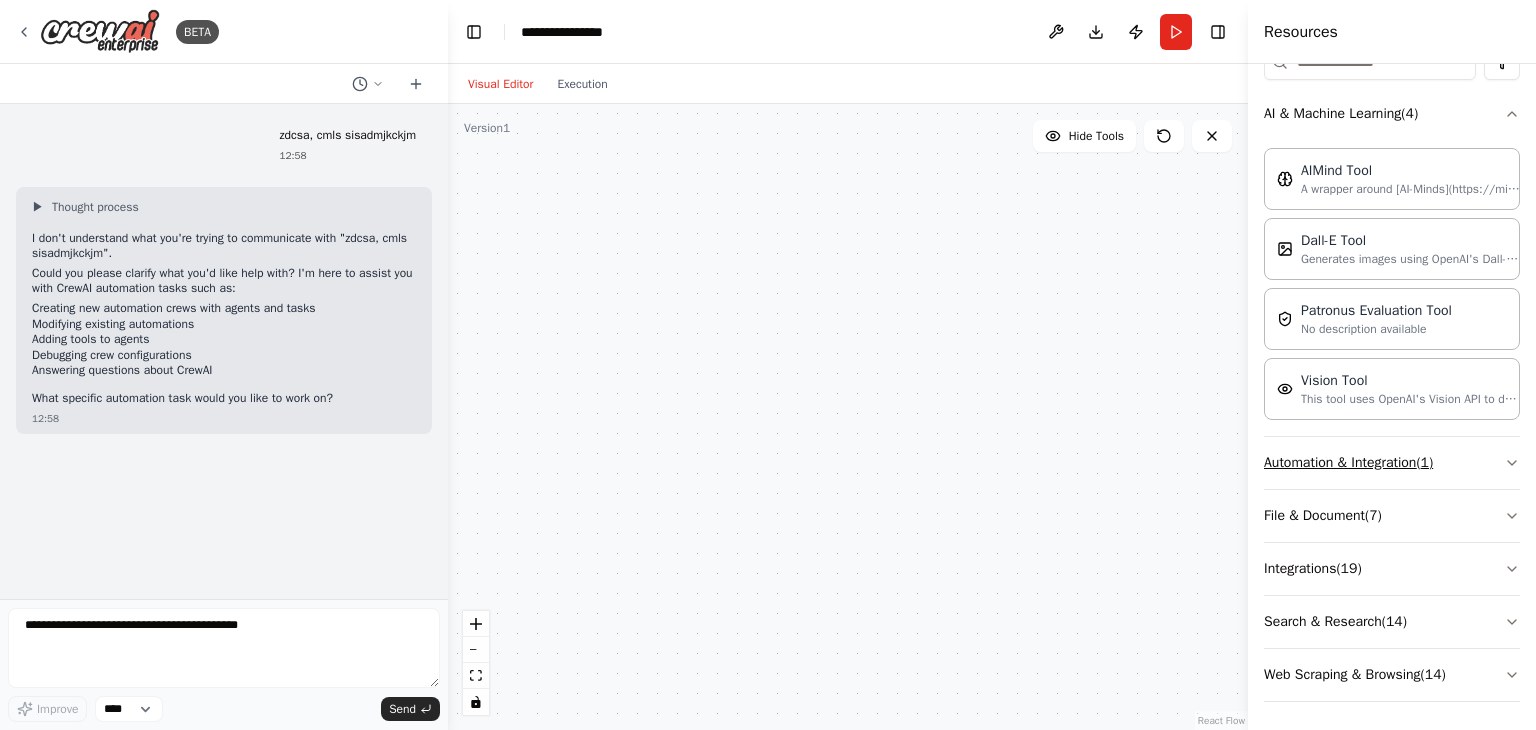 click on "Automation & Integration  ( 1 )" at bounding box center (1392, 463) 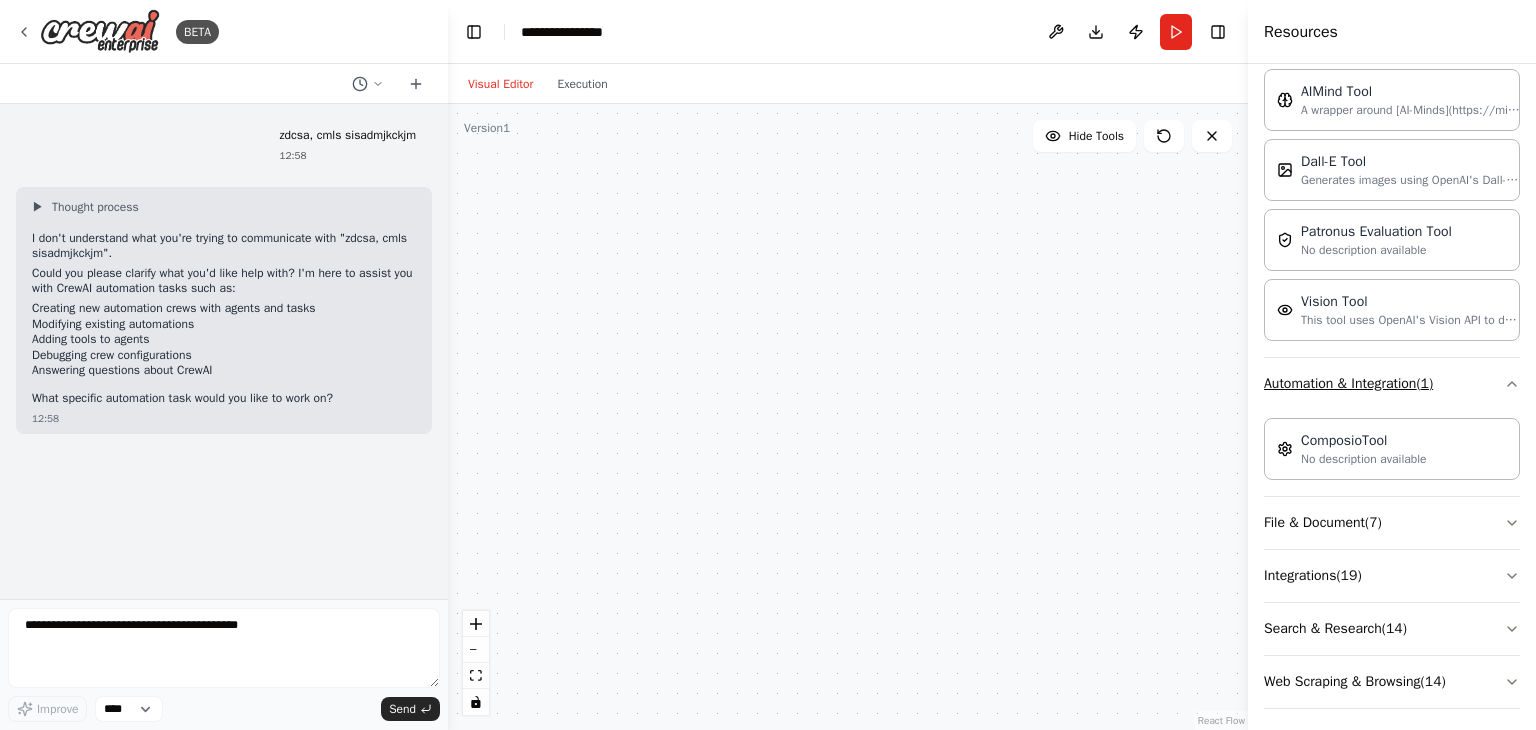 scroll, scrollTop: 359, scrollLeft: 0, axis: vertical 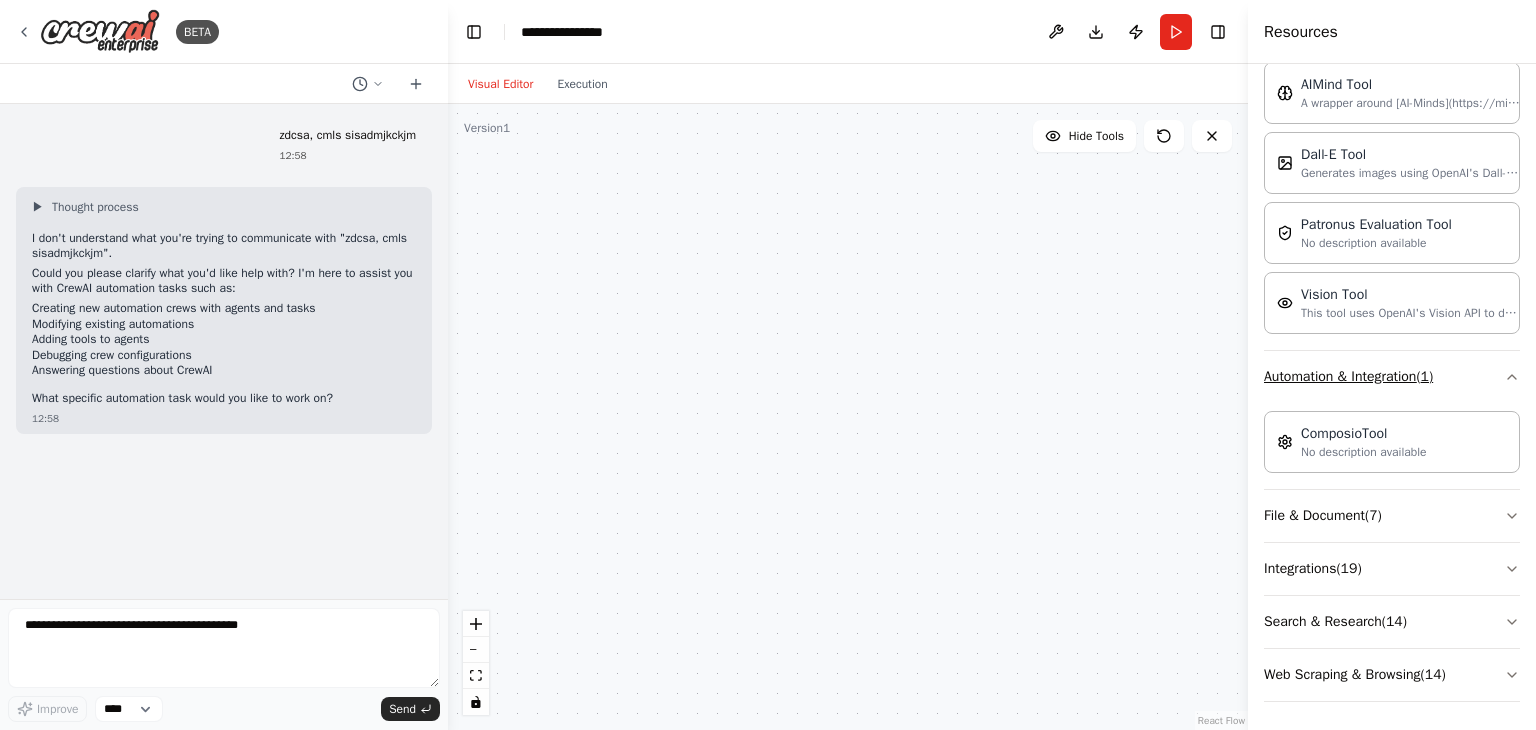click on "ComposioTool No description available" at bounding box center (1392, 442) 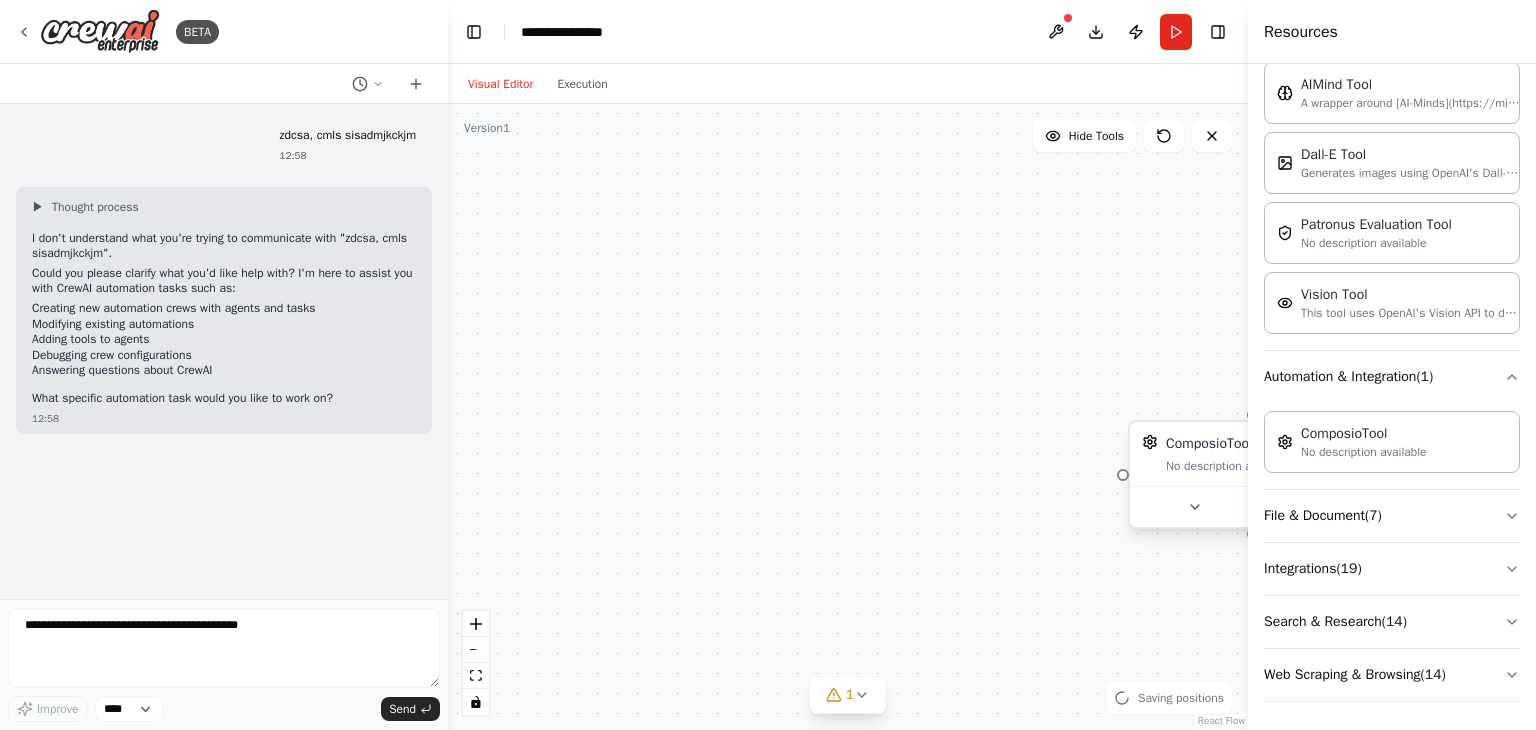click on "ComposioTool No description available" at bounding box center (1265, 454) 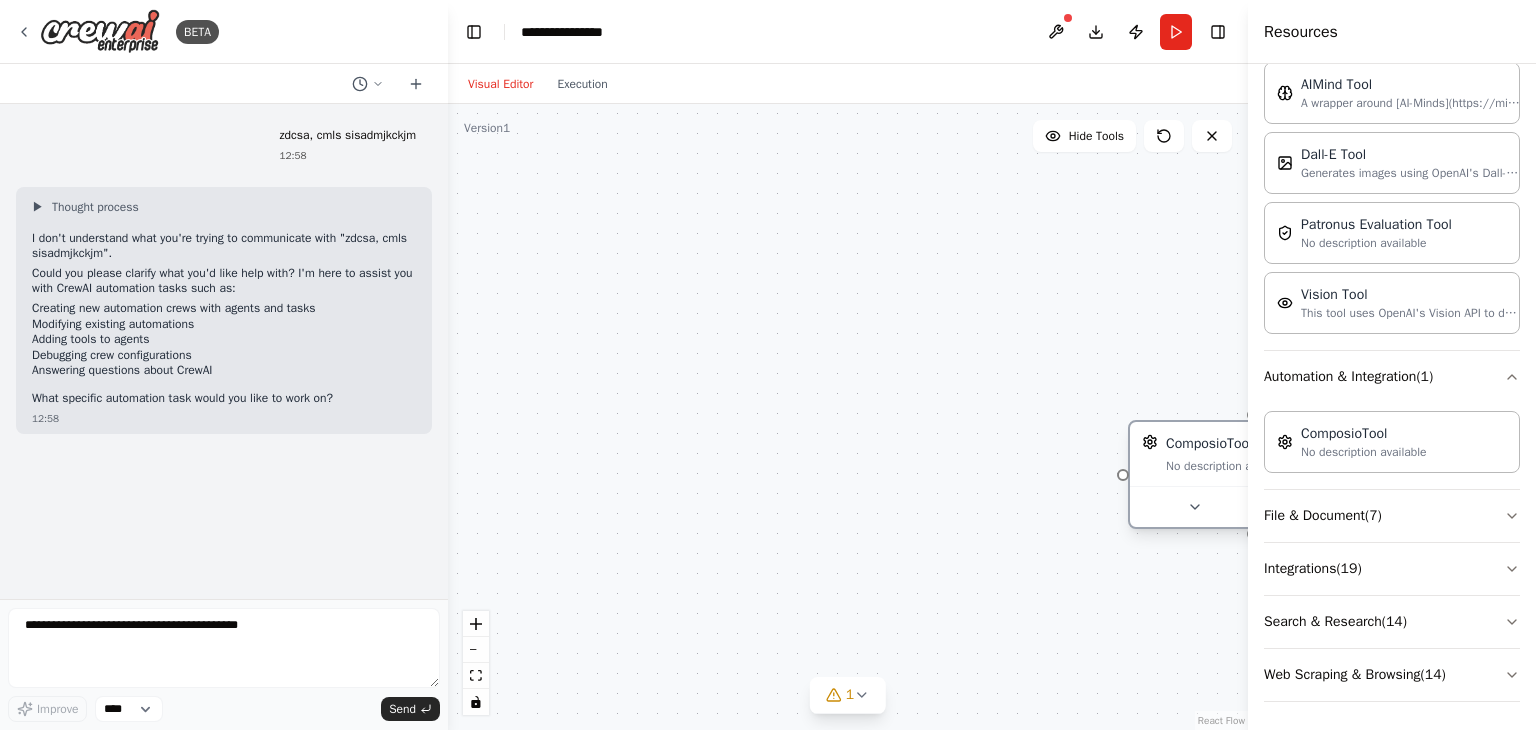 click on "ComposioTool No description available" at bounding box center (1253, 474) 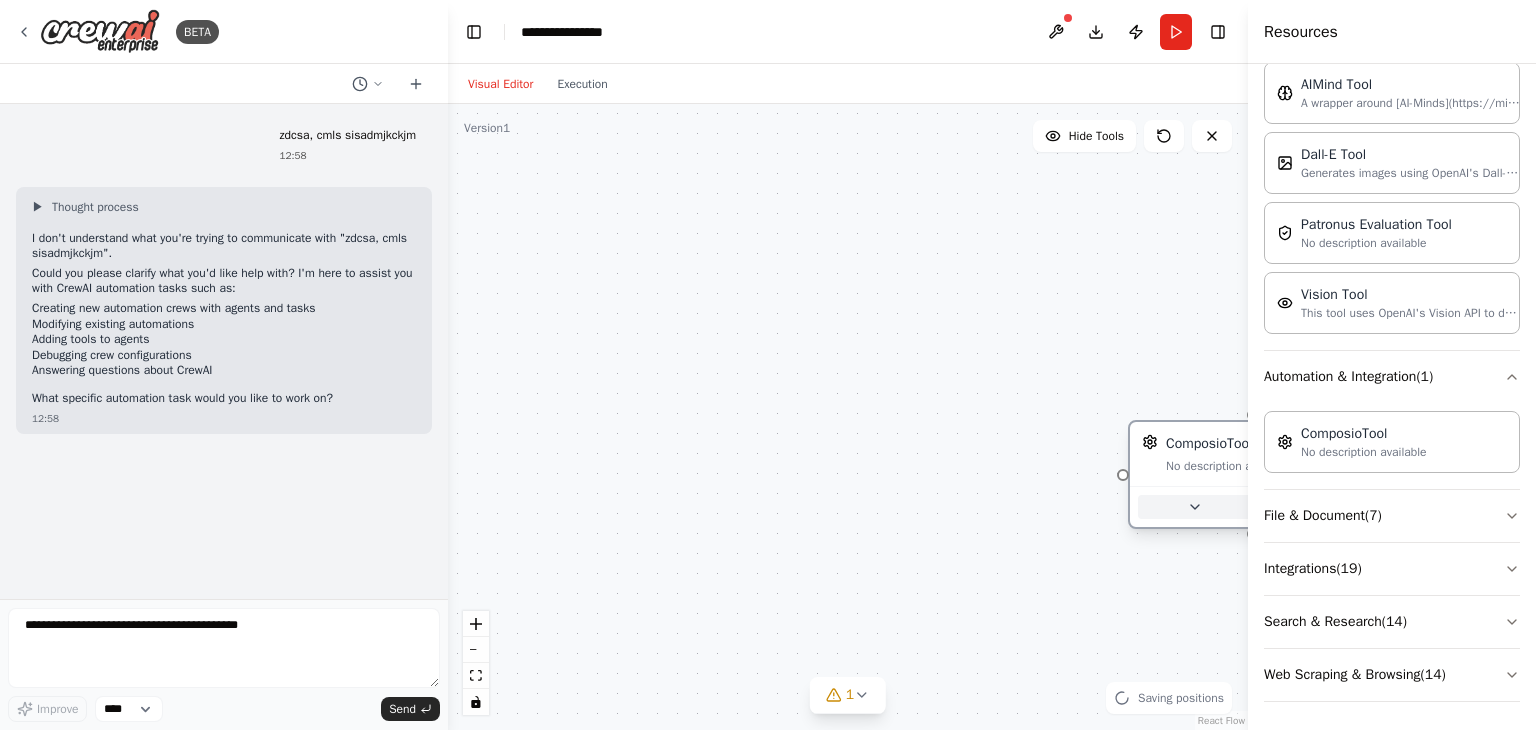 click at bounding box center (1194, 507) 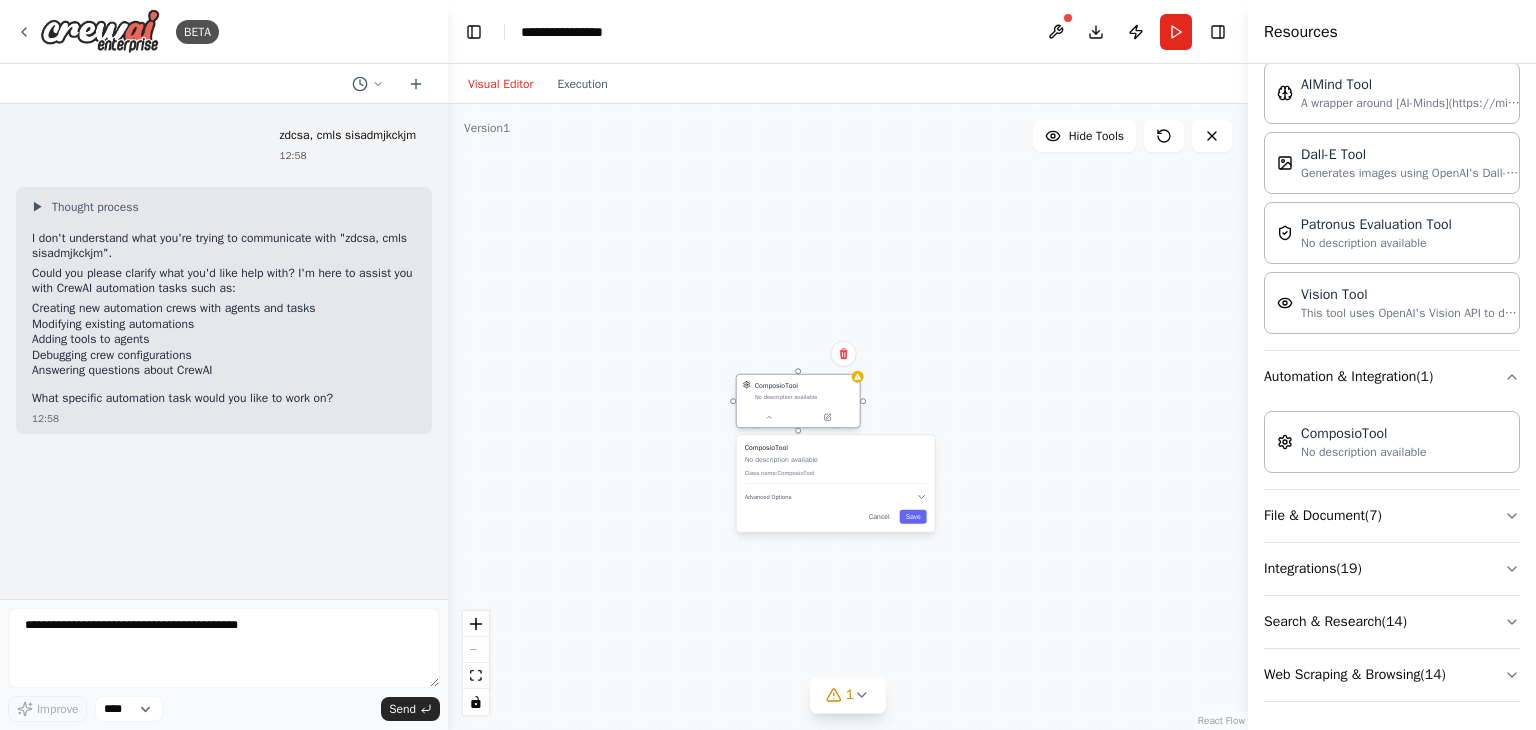 drag, startPoint x: 1183, startPoint y: 512, endPoint x: 752, endPoint y: 392, distance: 447.39355 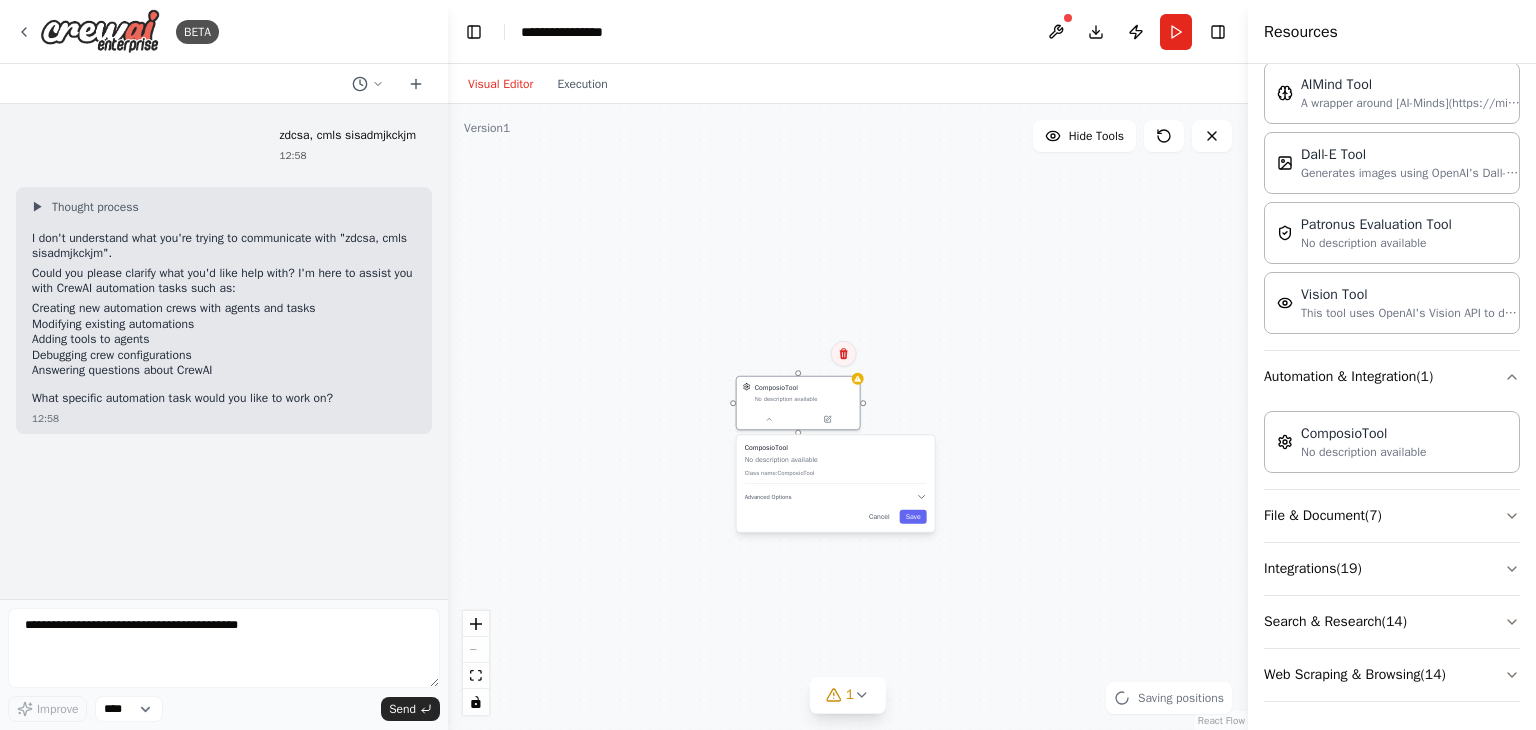 click 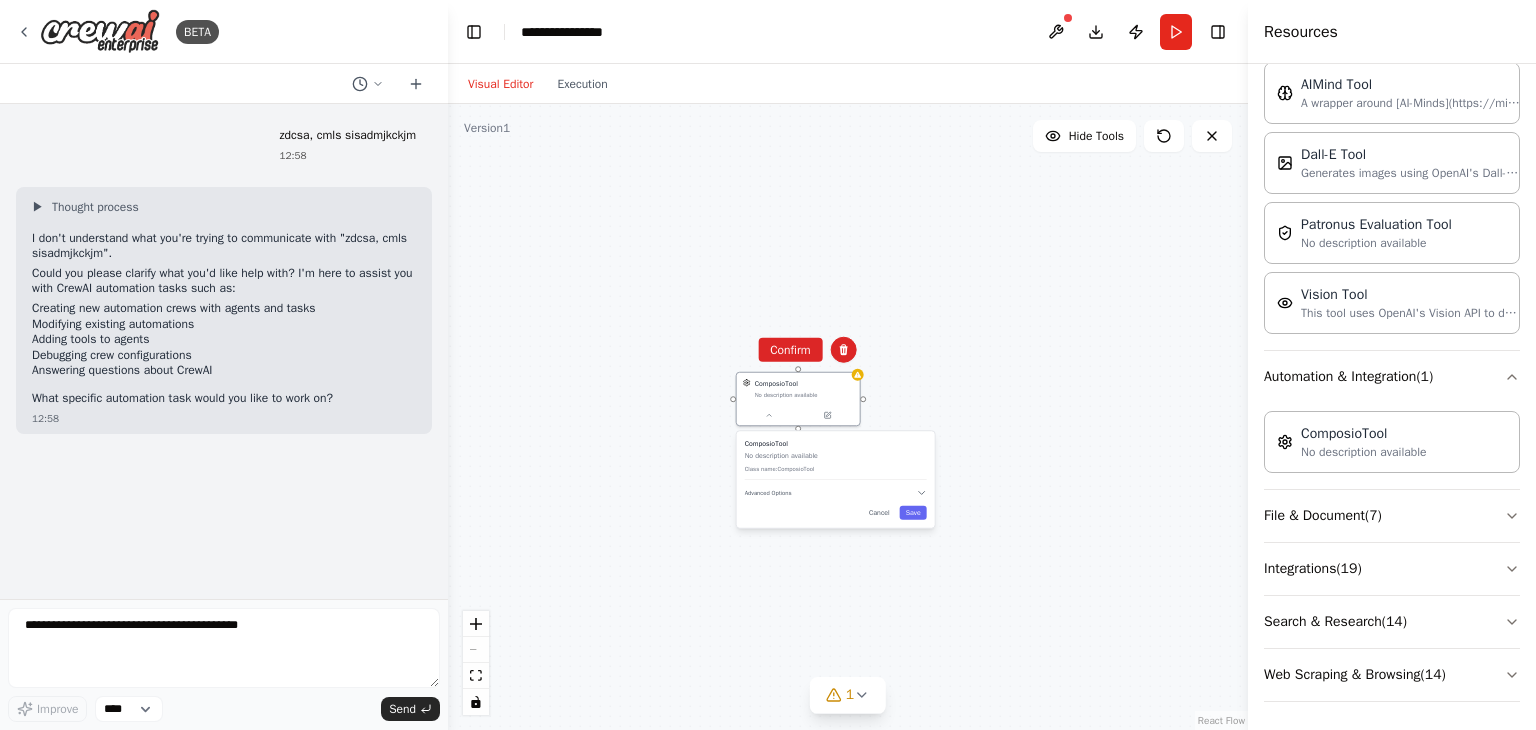 click on "ComposioTool No description available ComposioTool No description available Class name:  ComposioTool Advanced Options Cancel Save" at bounding box center [848, 417] 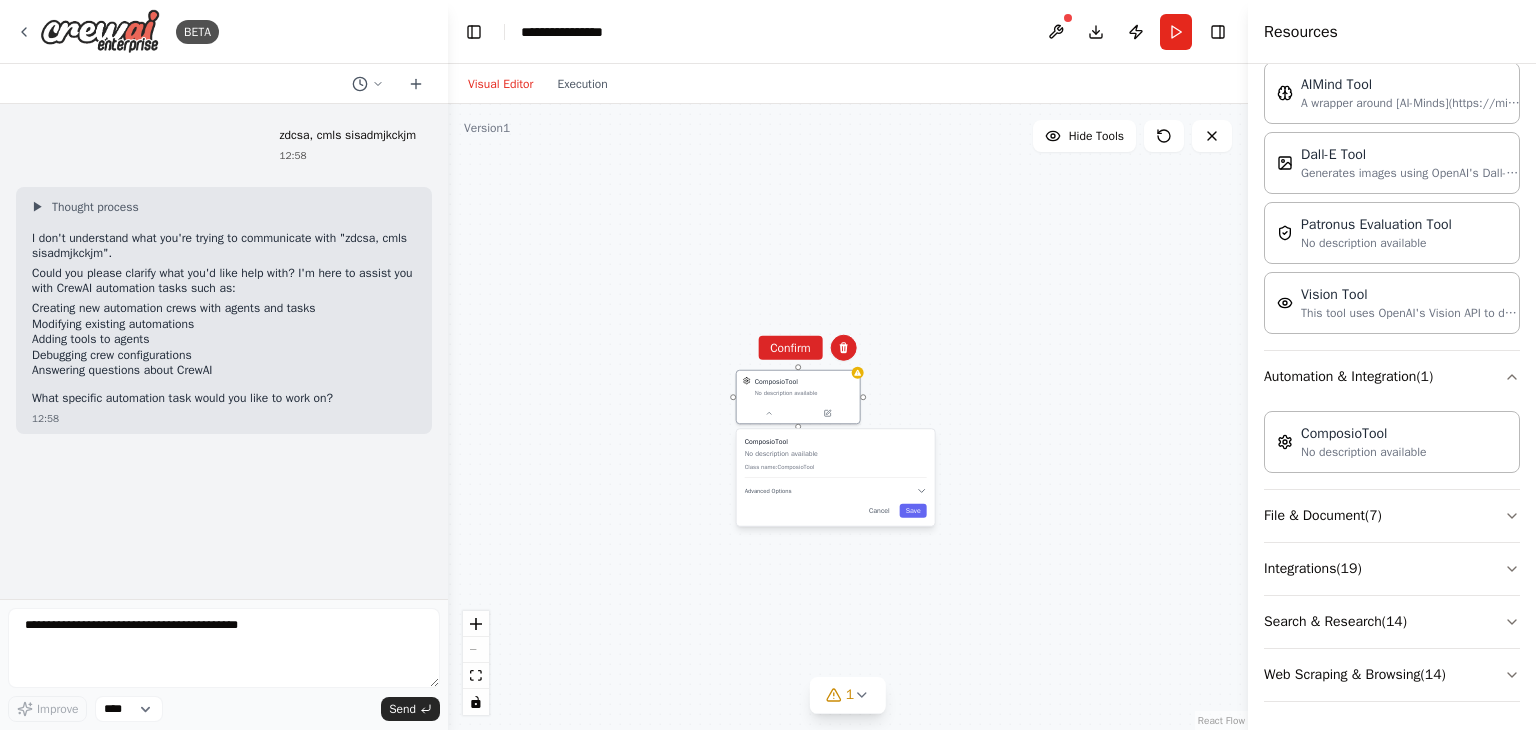 click on "ComposioTool No description available ComposioTool No description available Class name:  ComposioTool Advanced Options Cancel Save" at bounding box center (848, 417) 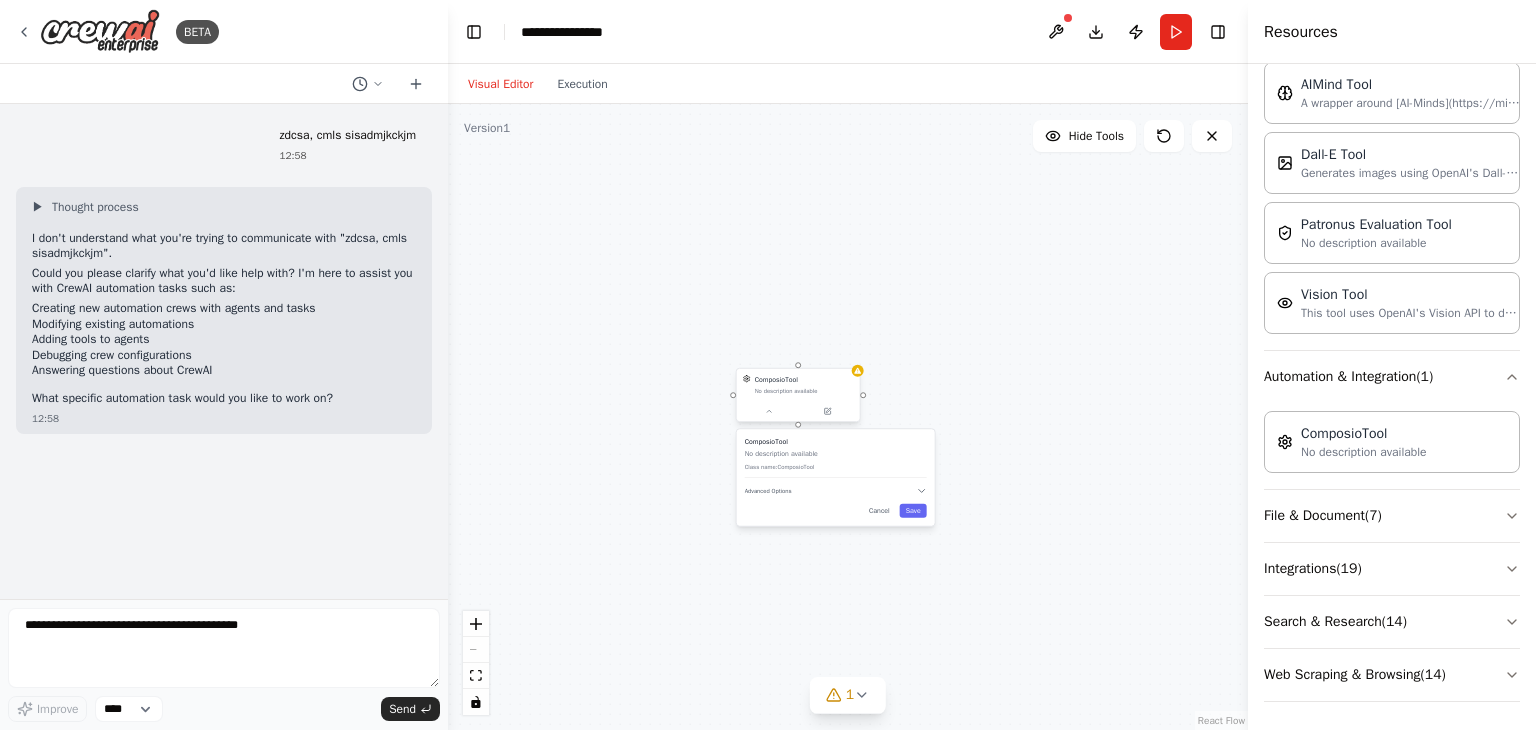click on "No description available" at bounding box center [804, 391] 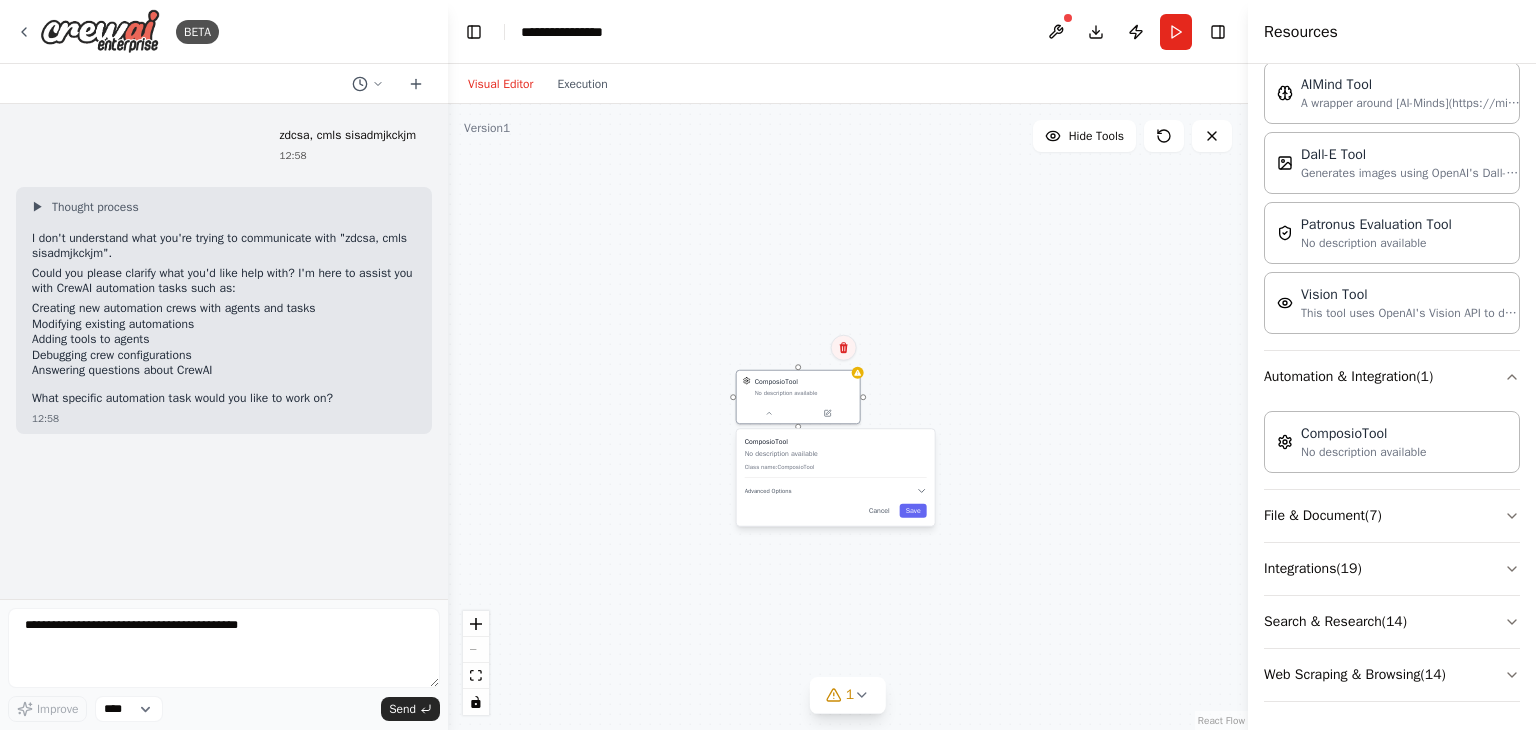 click 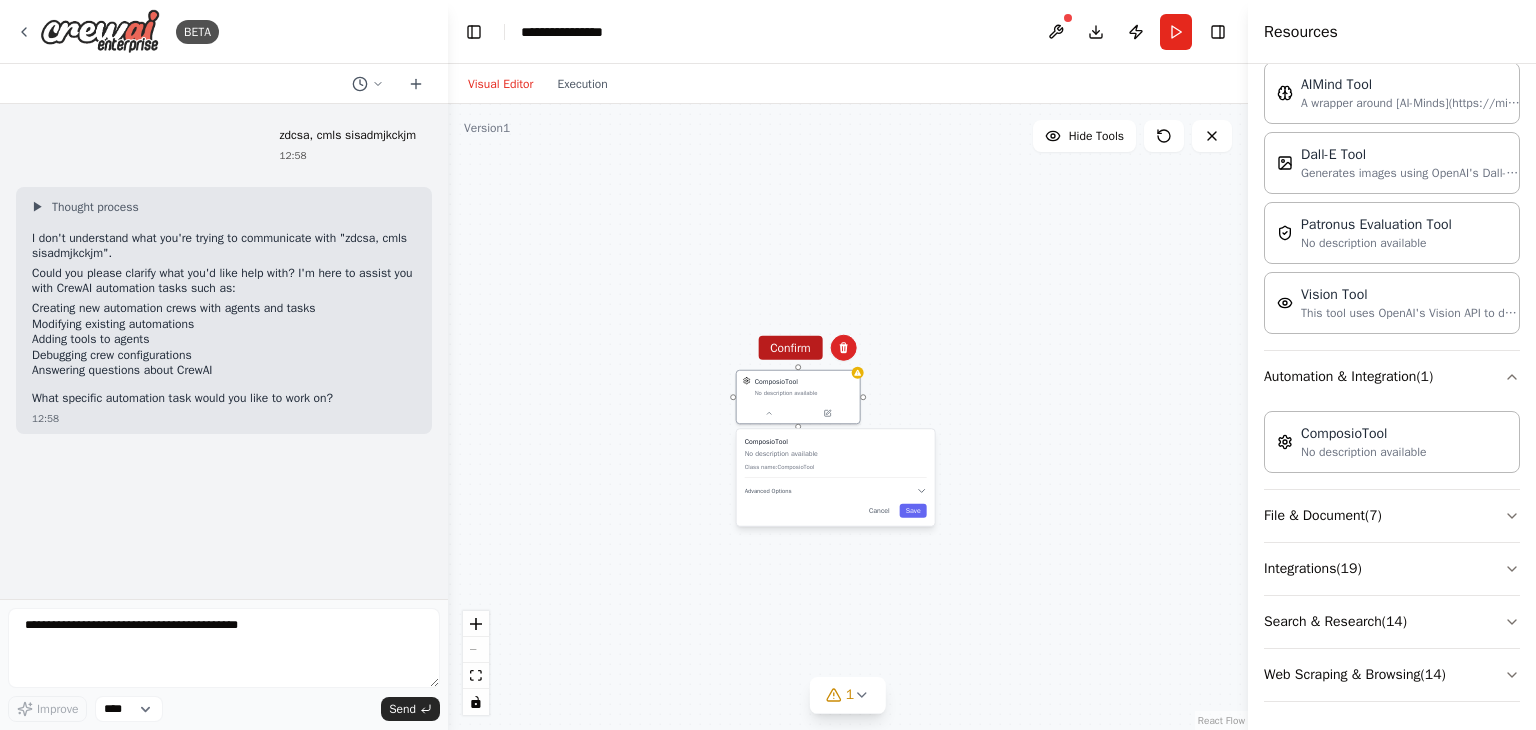 click on "Confirm" at bounding box center [790, 348] 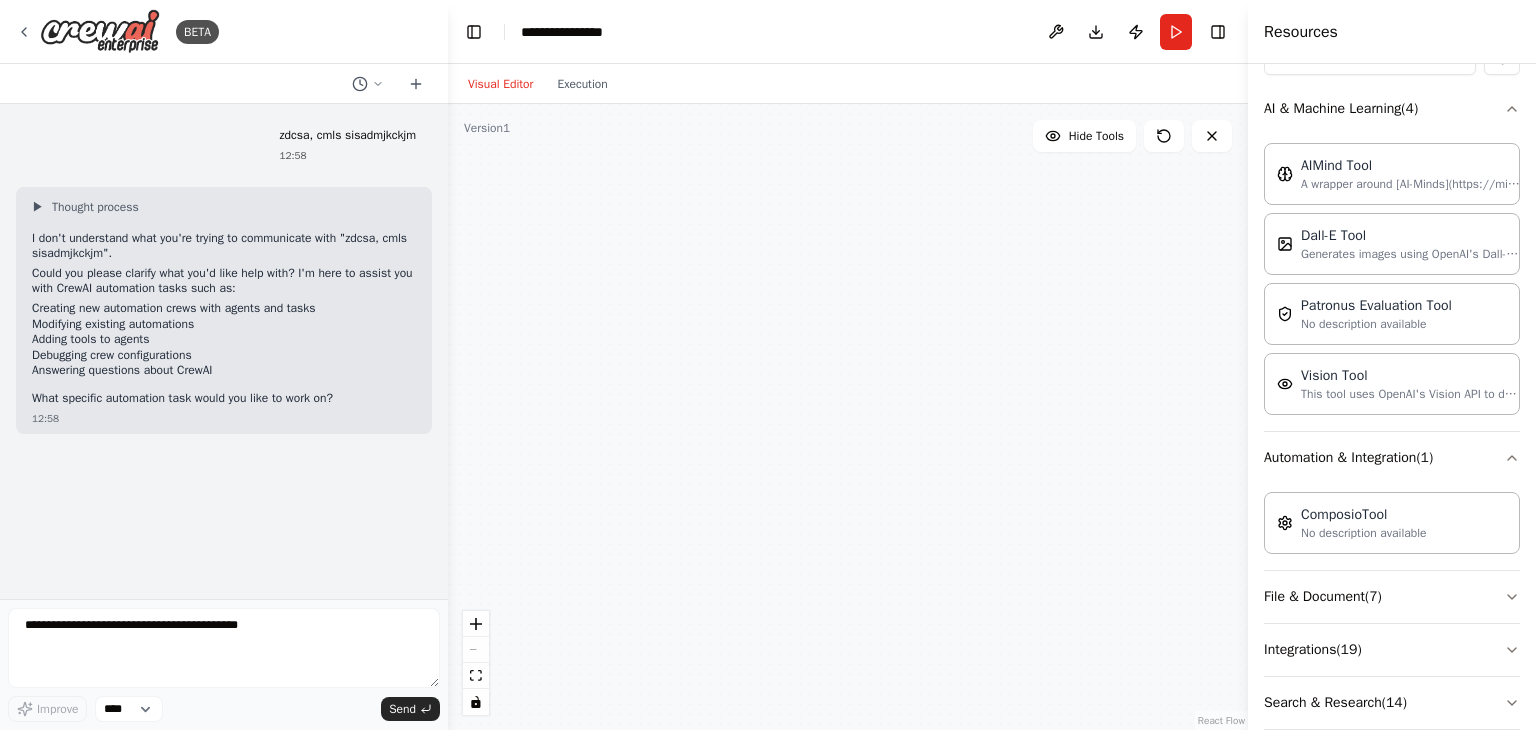 scroll, scrollTop: 276, scrollLeft: 0, axis: vertical 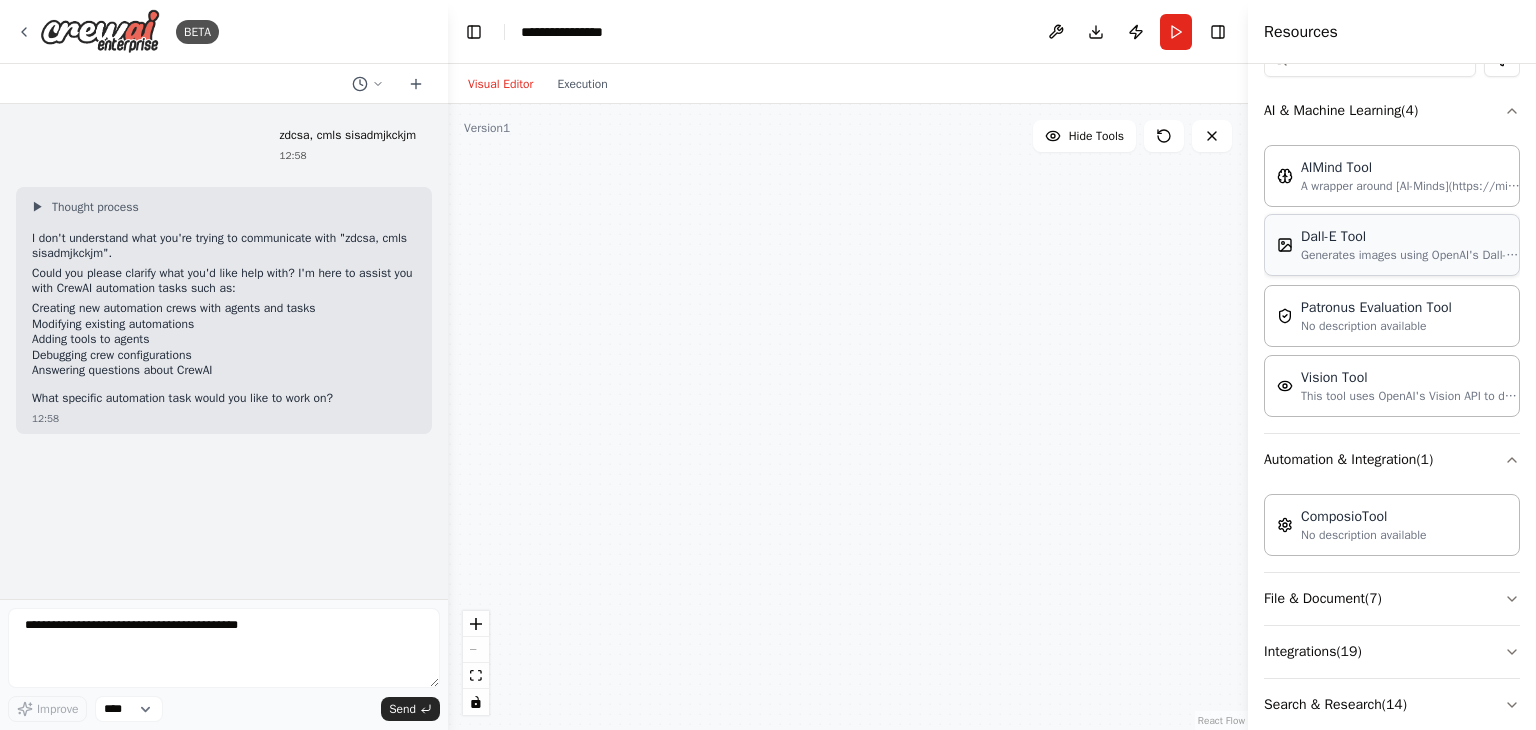 click on "Generates images using OpenAI's Dall-E model." at bounding box center (1411, 255) 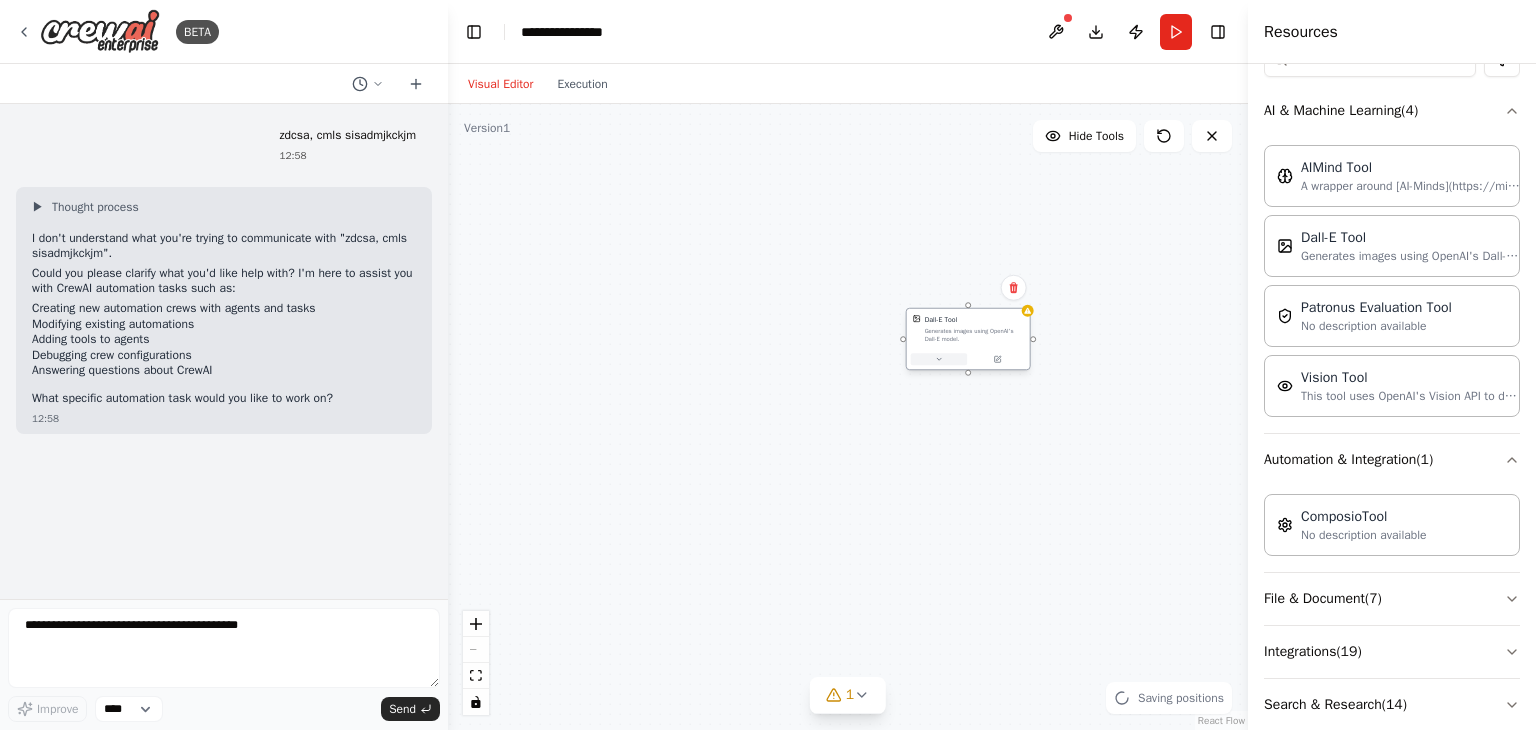 drag, startPoint x: 1095, startPoint y: 300, endPoint x: 931, endPoint y: 357, distance: 173.62315 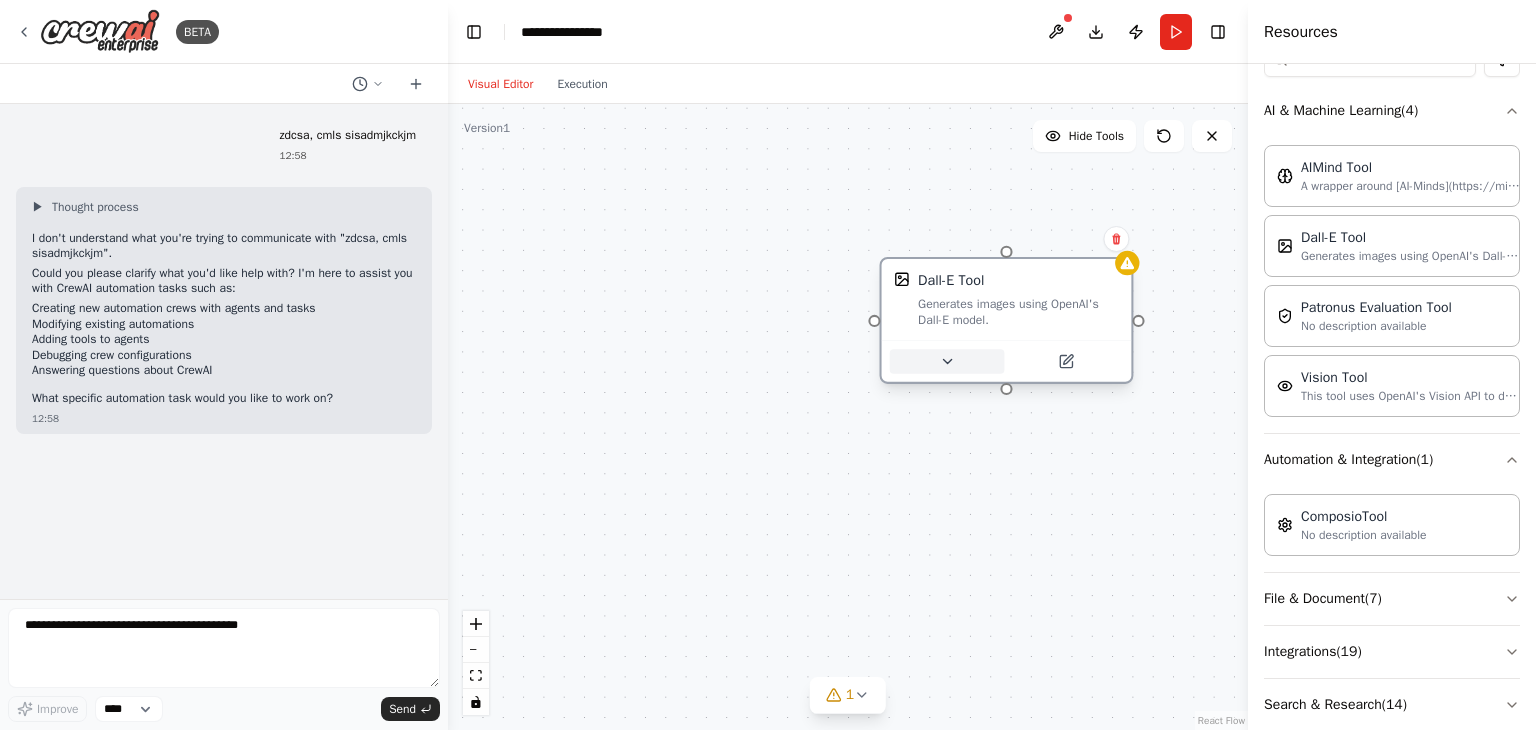 click at bounding box center [947, 361] 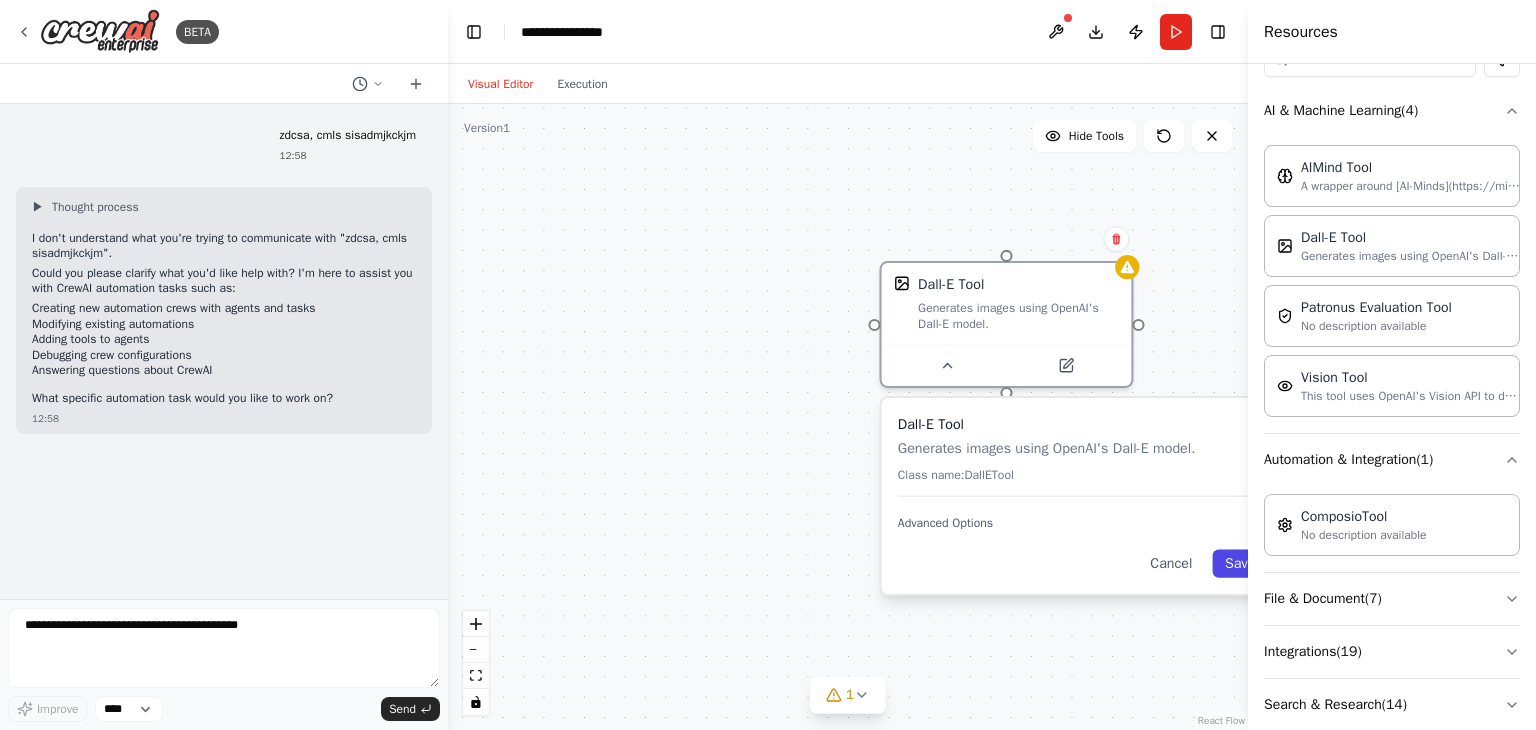 click on "Save" at bounding box center (1240, 563) 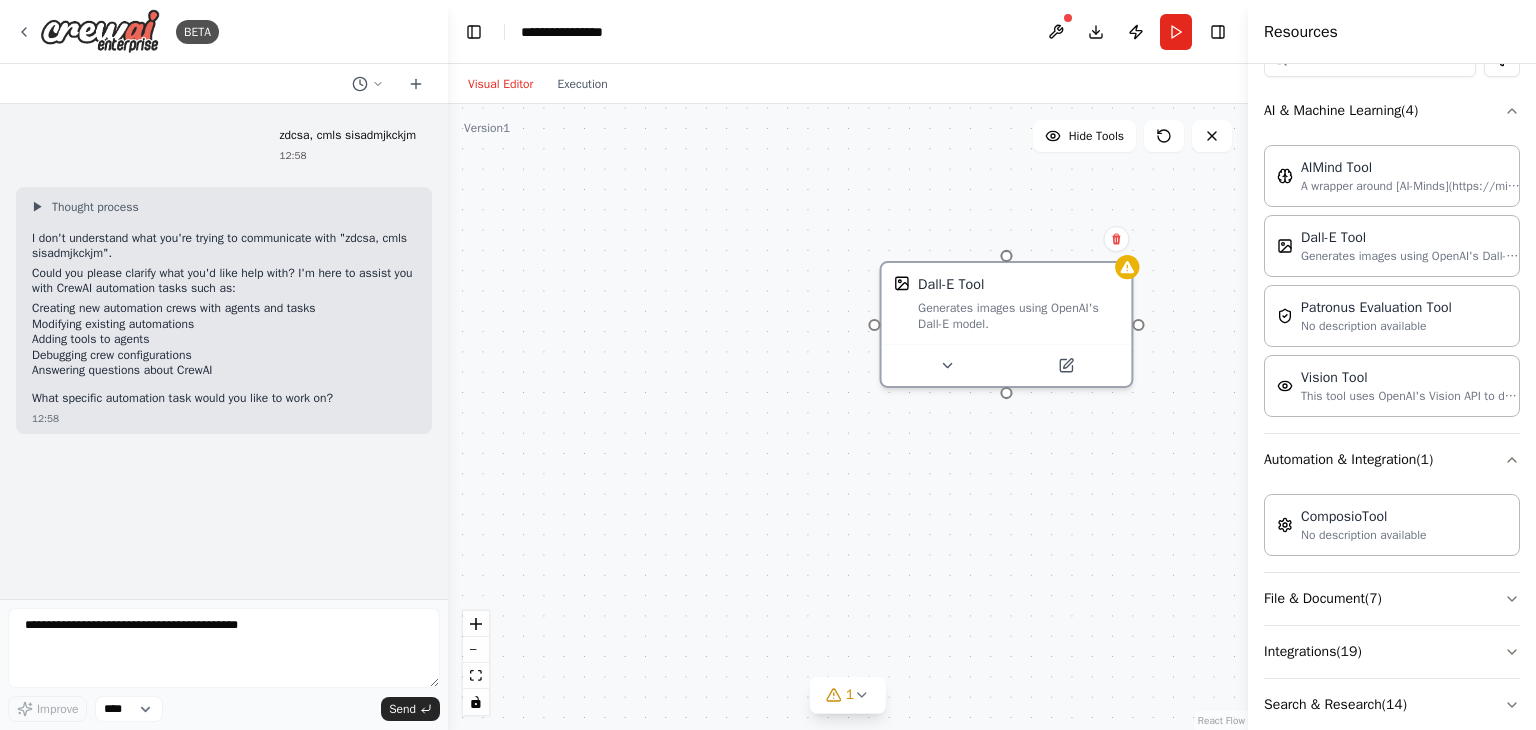 click on "Dall-E Tool Generates images using OpenAI's Dall-E model." at bounding box center (848, 417) 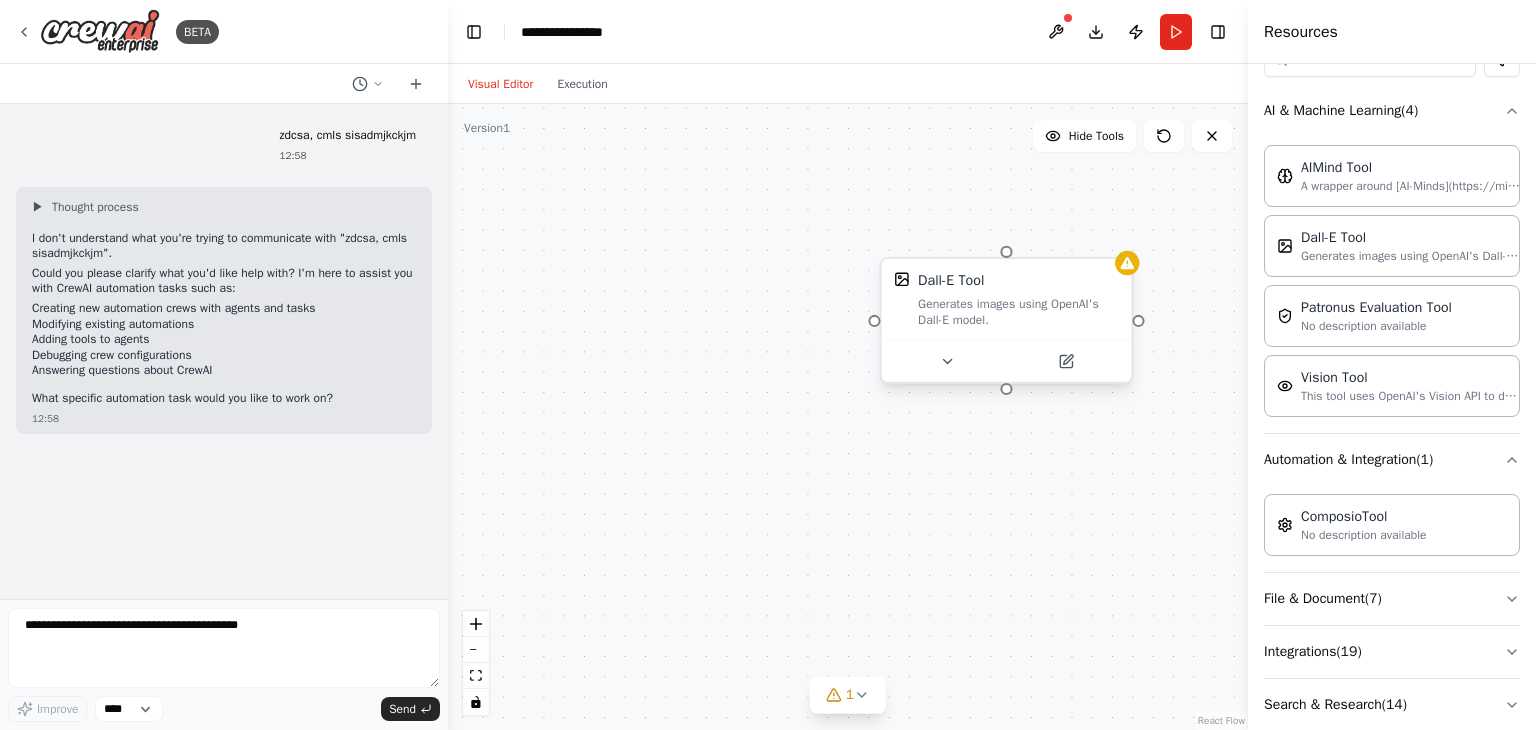 click on "Dall-E Tool Generates images using OpenAI's Dall-E model." at bounding box center (1007, 299) 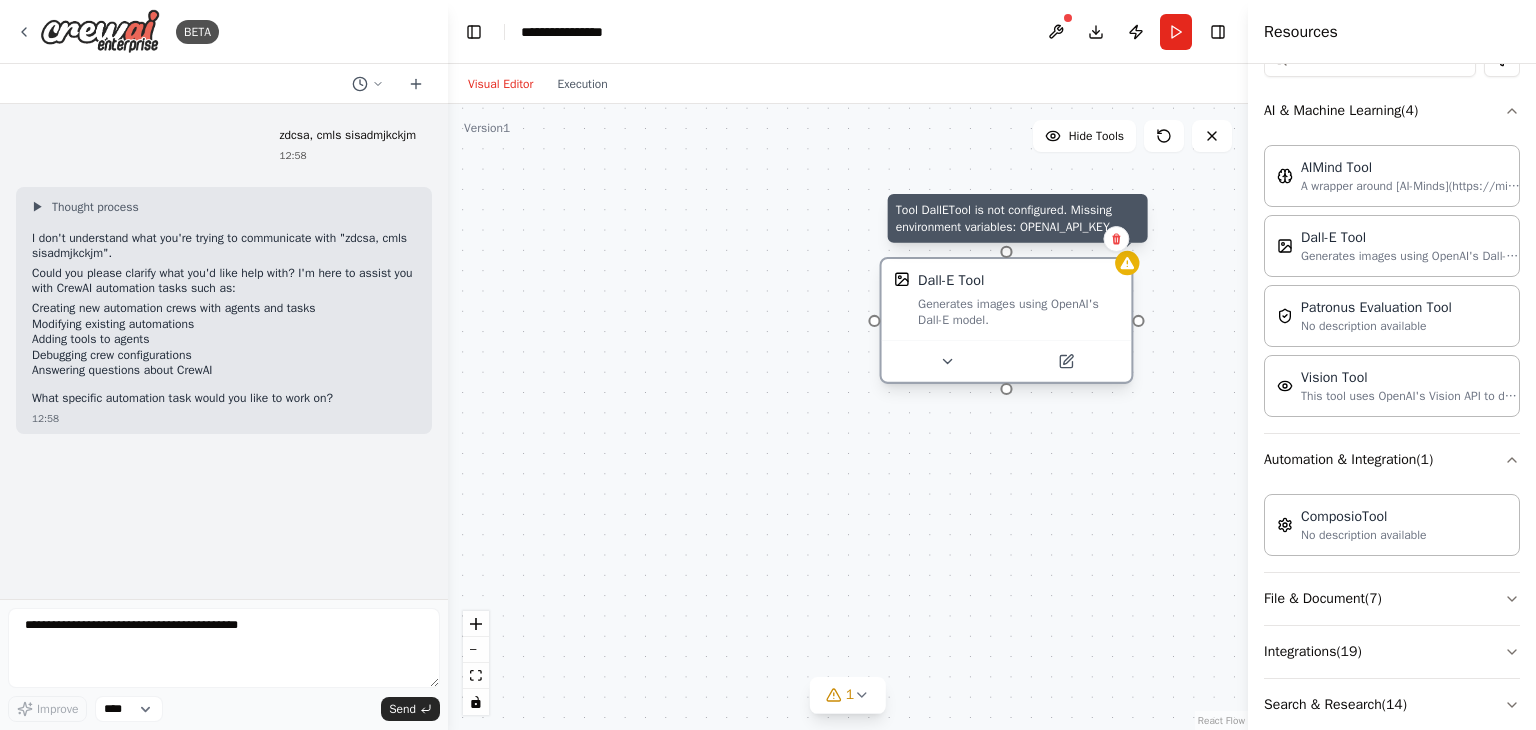 click 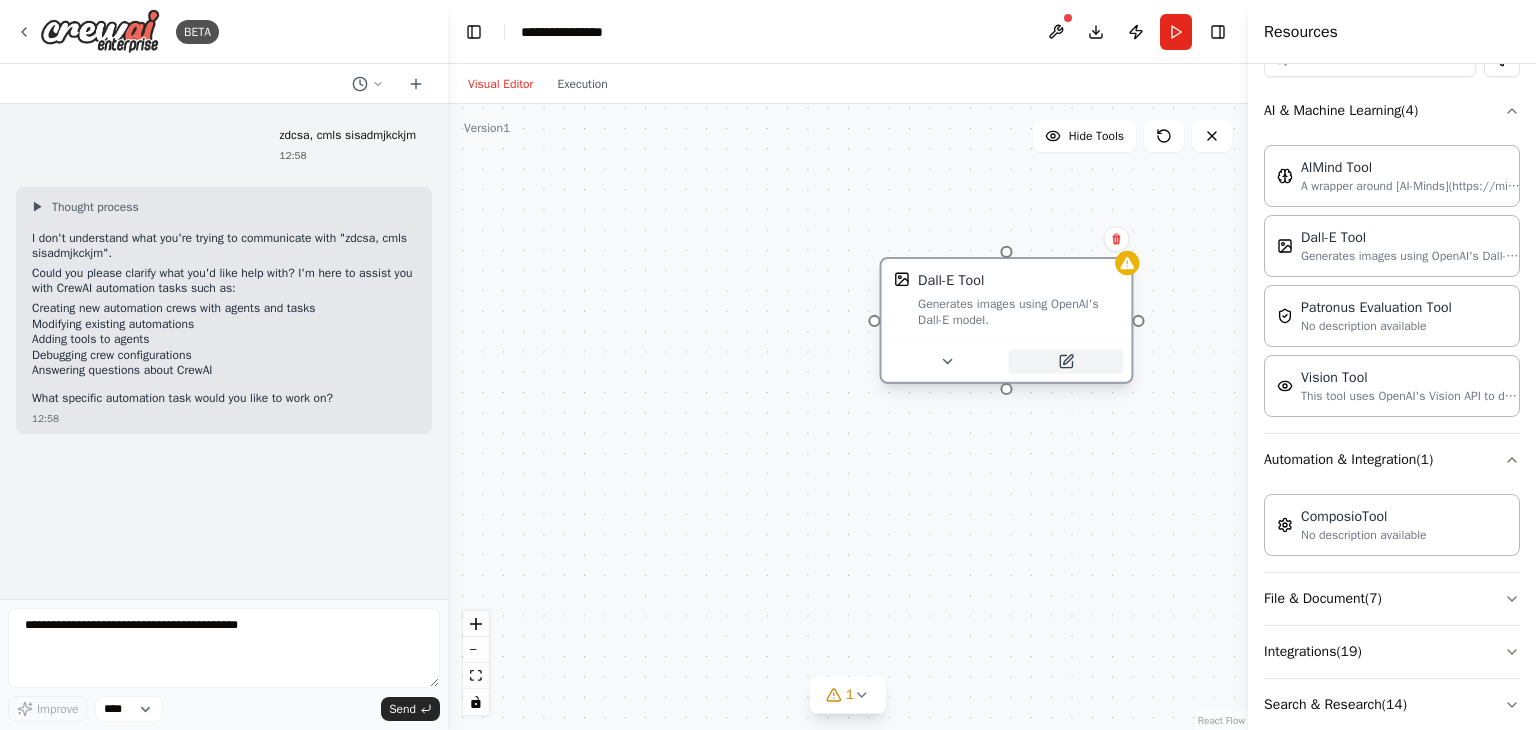 click at bounding box center (1066, 361) 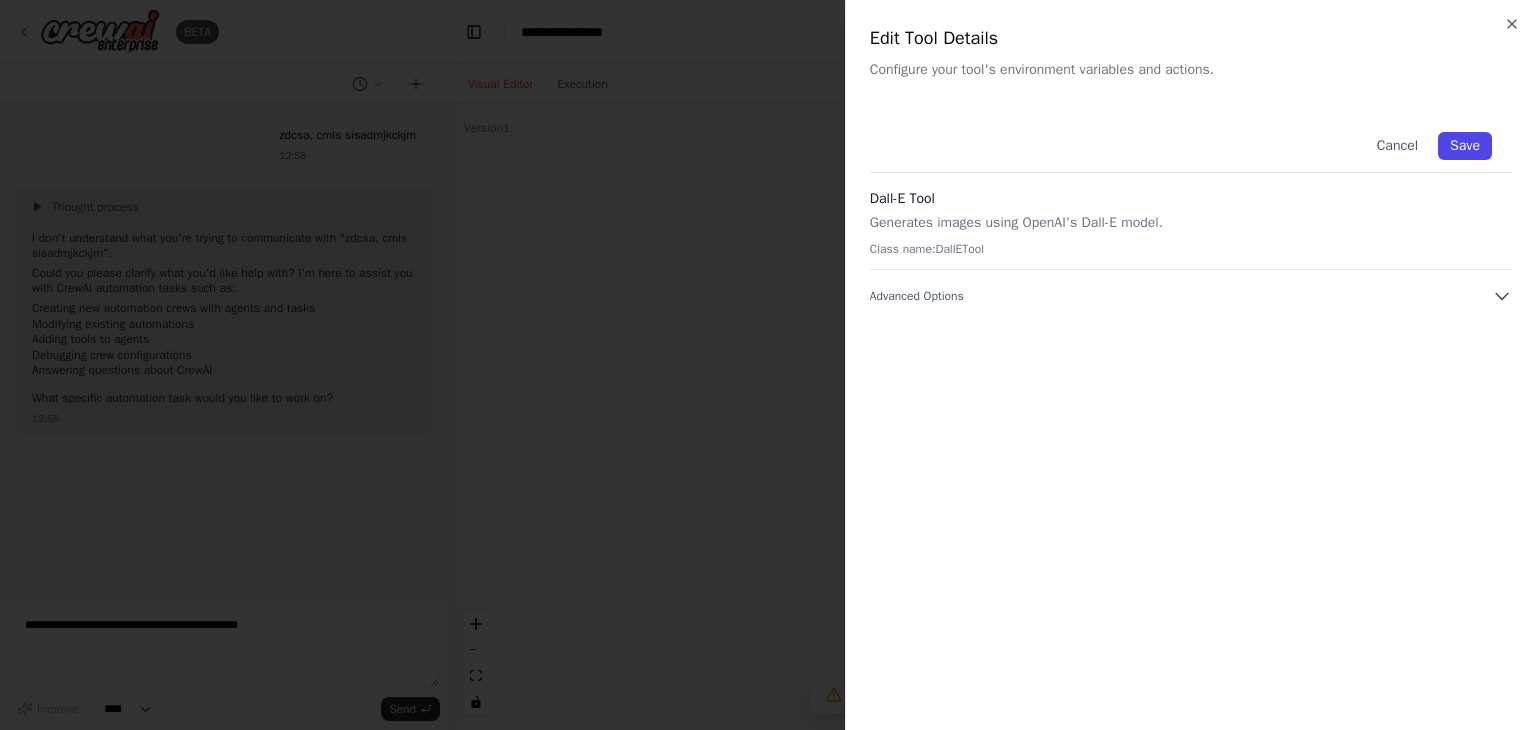 click on "Save" at bounding box center [1465, 146] 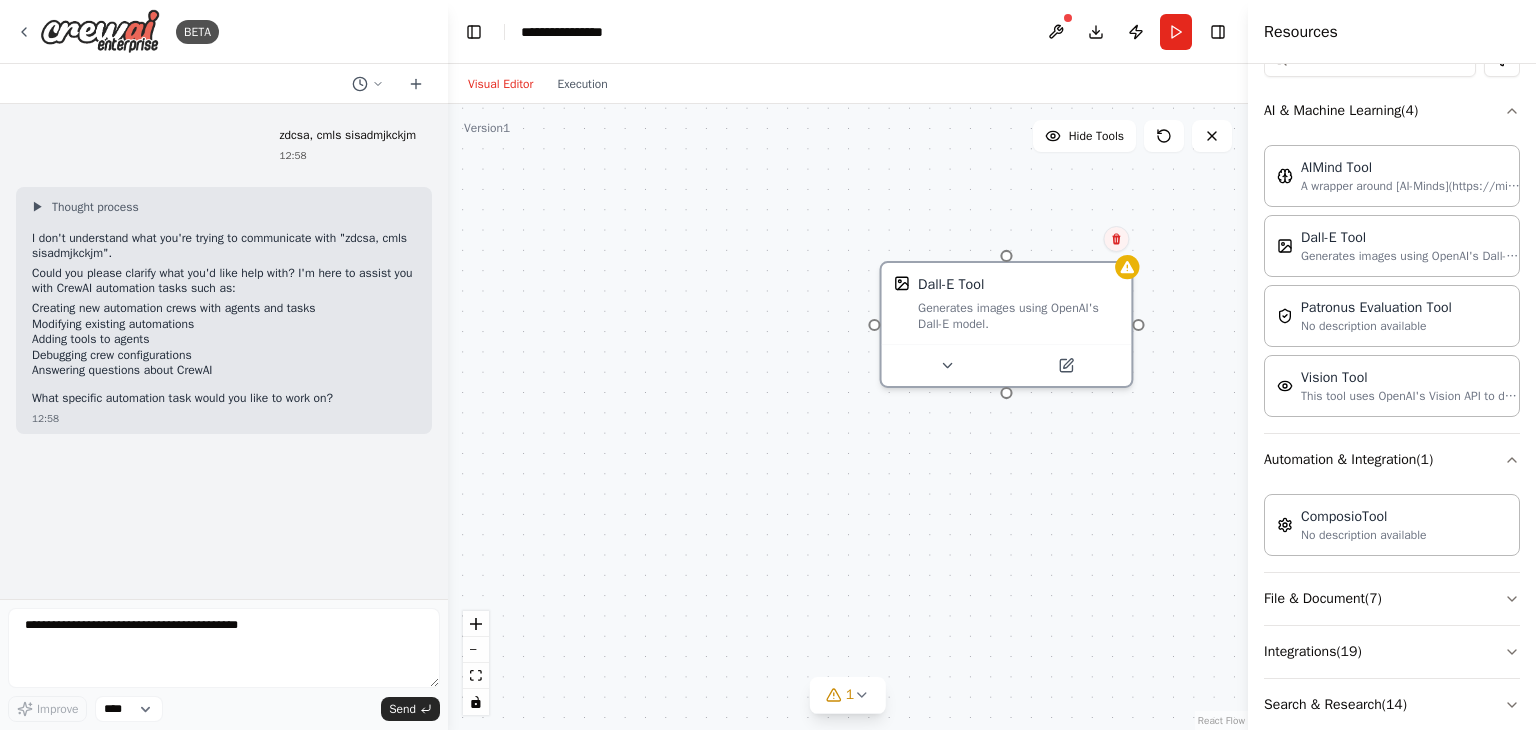 click 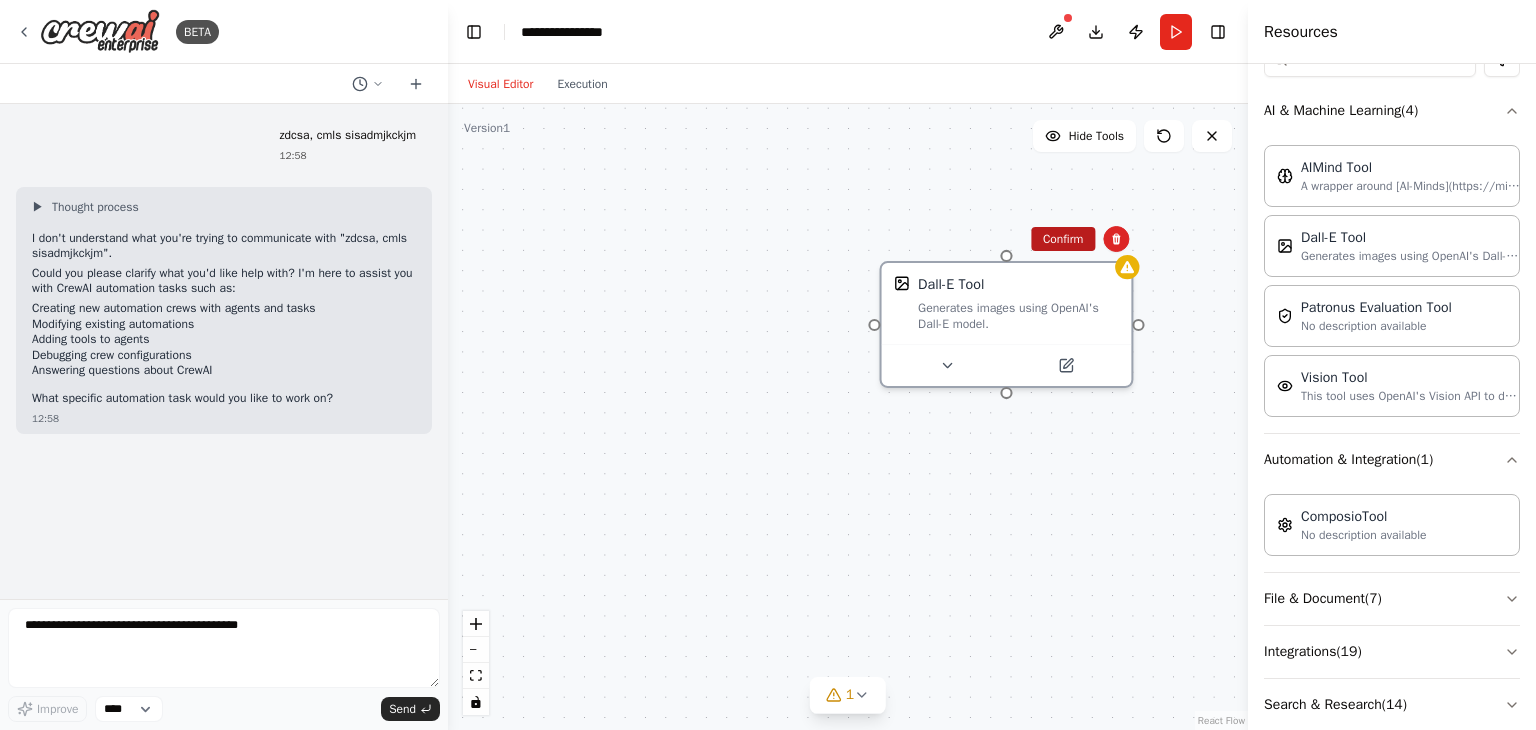 click on "Confirm" at bounding box center [1063, 239] 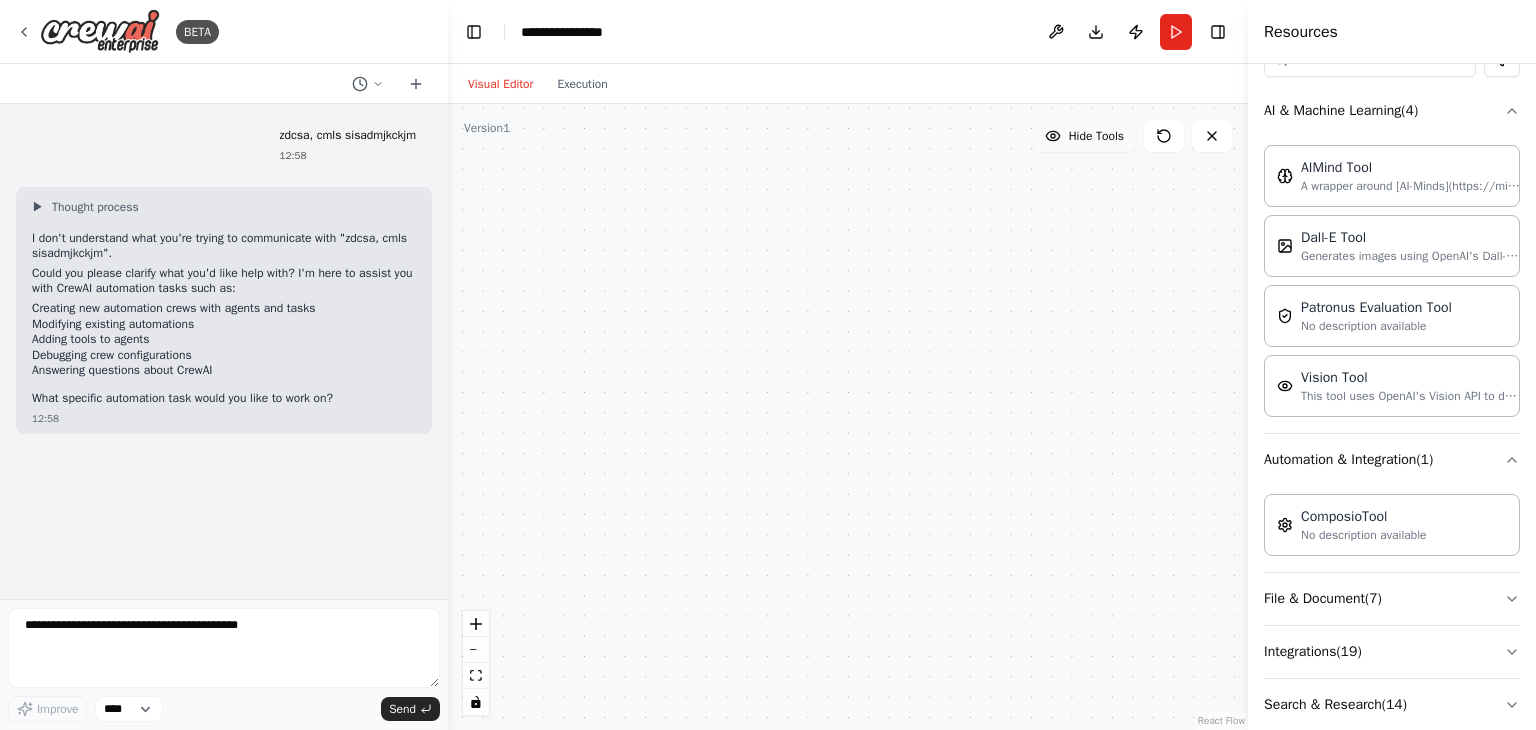 click 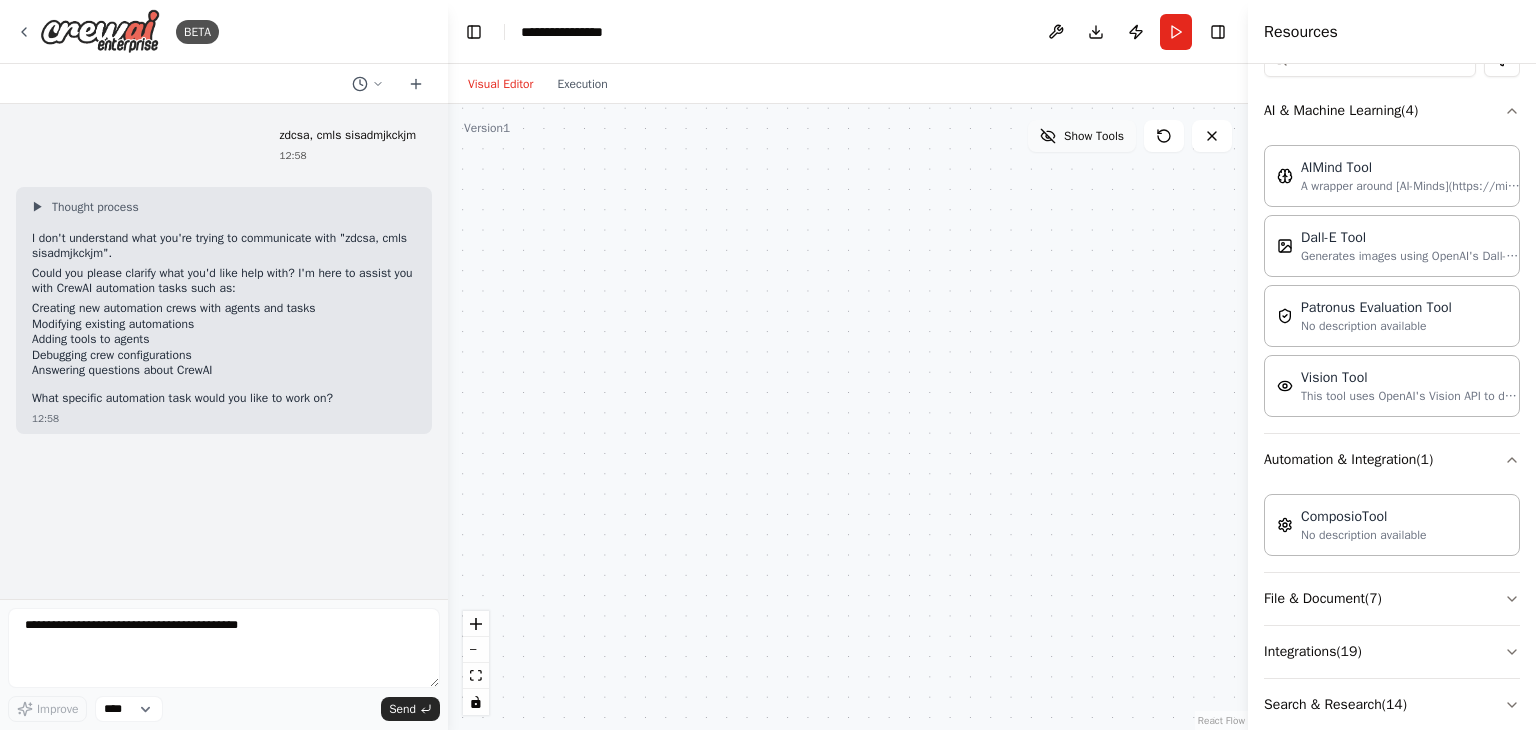 click on "Show Tools" at bounding box center [1082, 136] 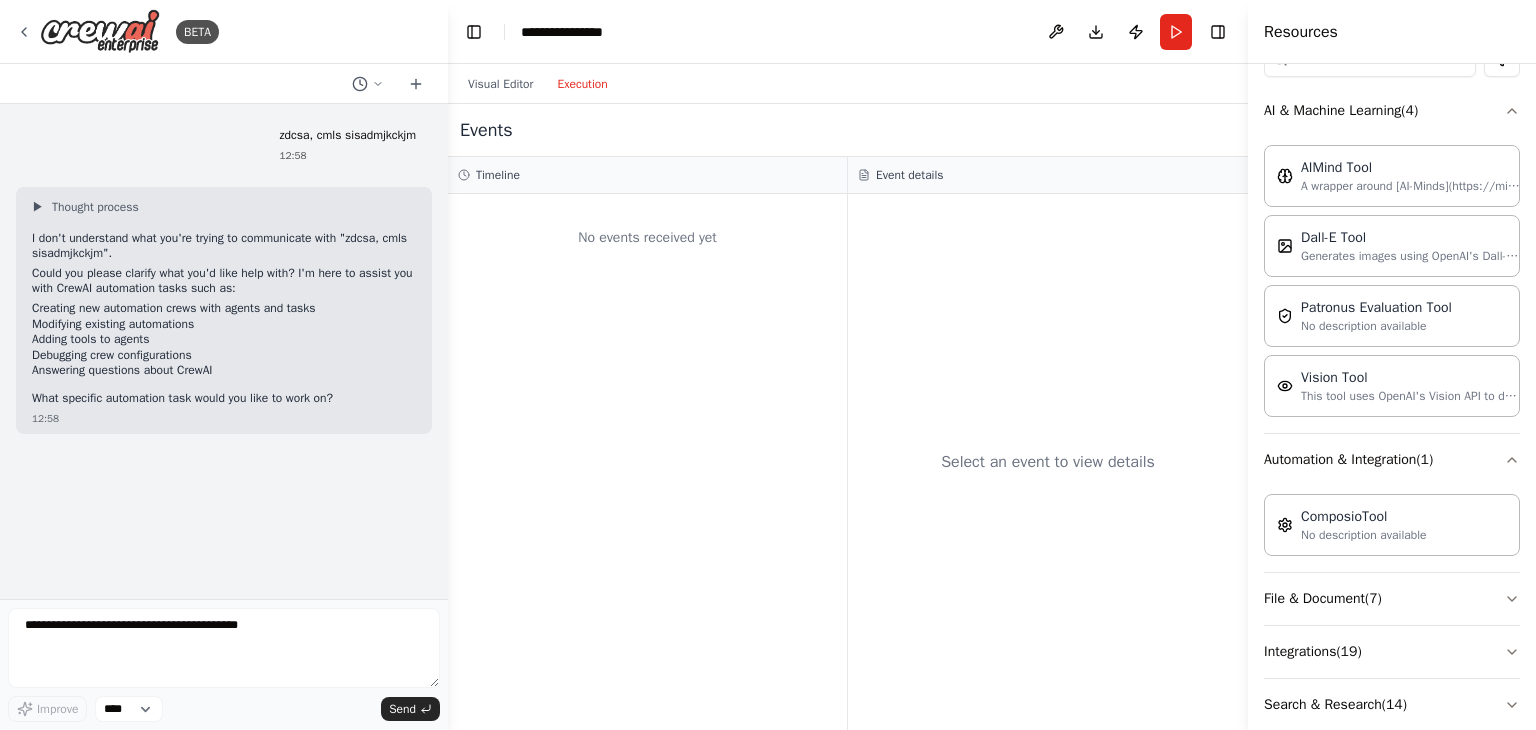 click on "Execution" at bounding box center [582, 84] 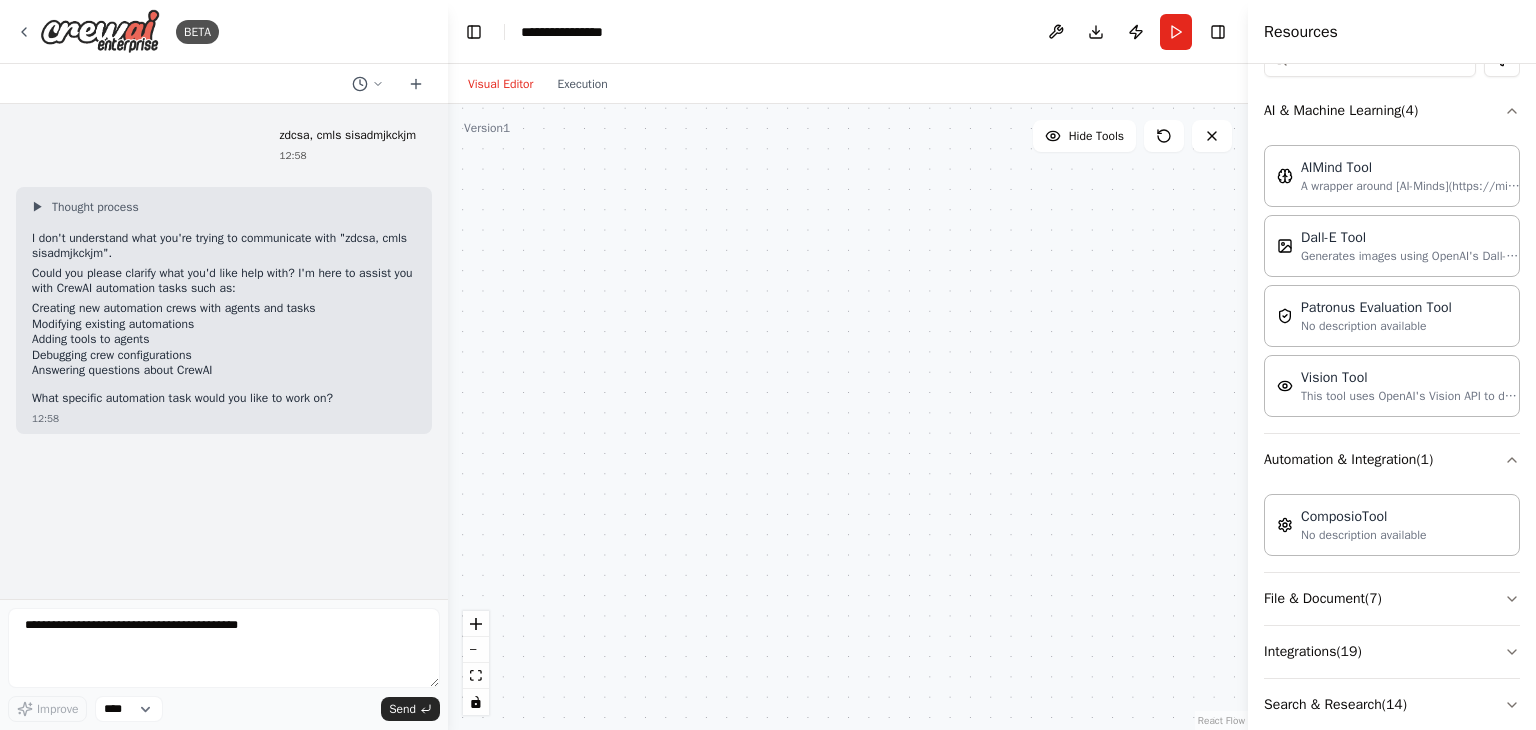 click on "Visual Editor" at bounding box center [500, 84] 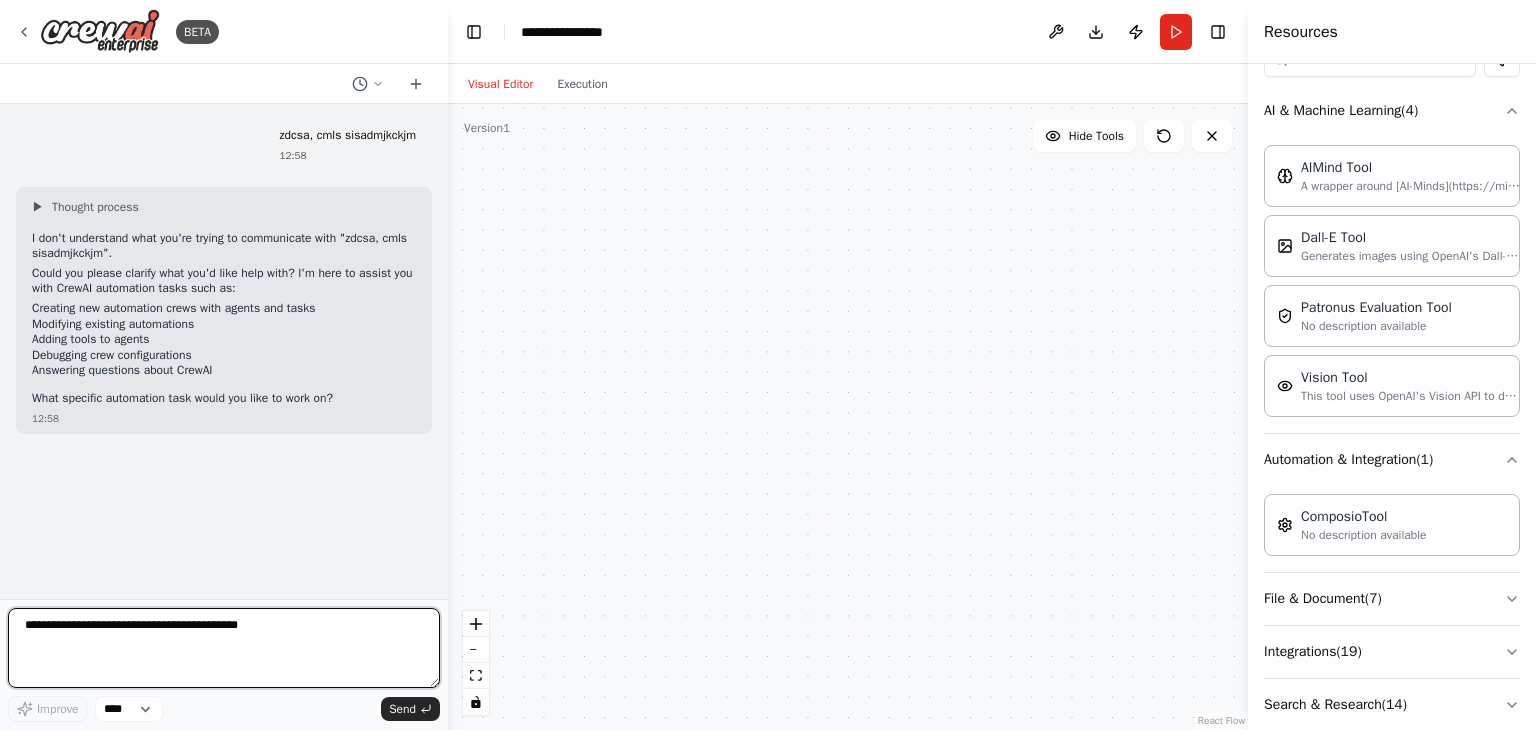 click at bounding box center [224, 648] 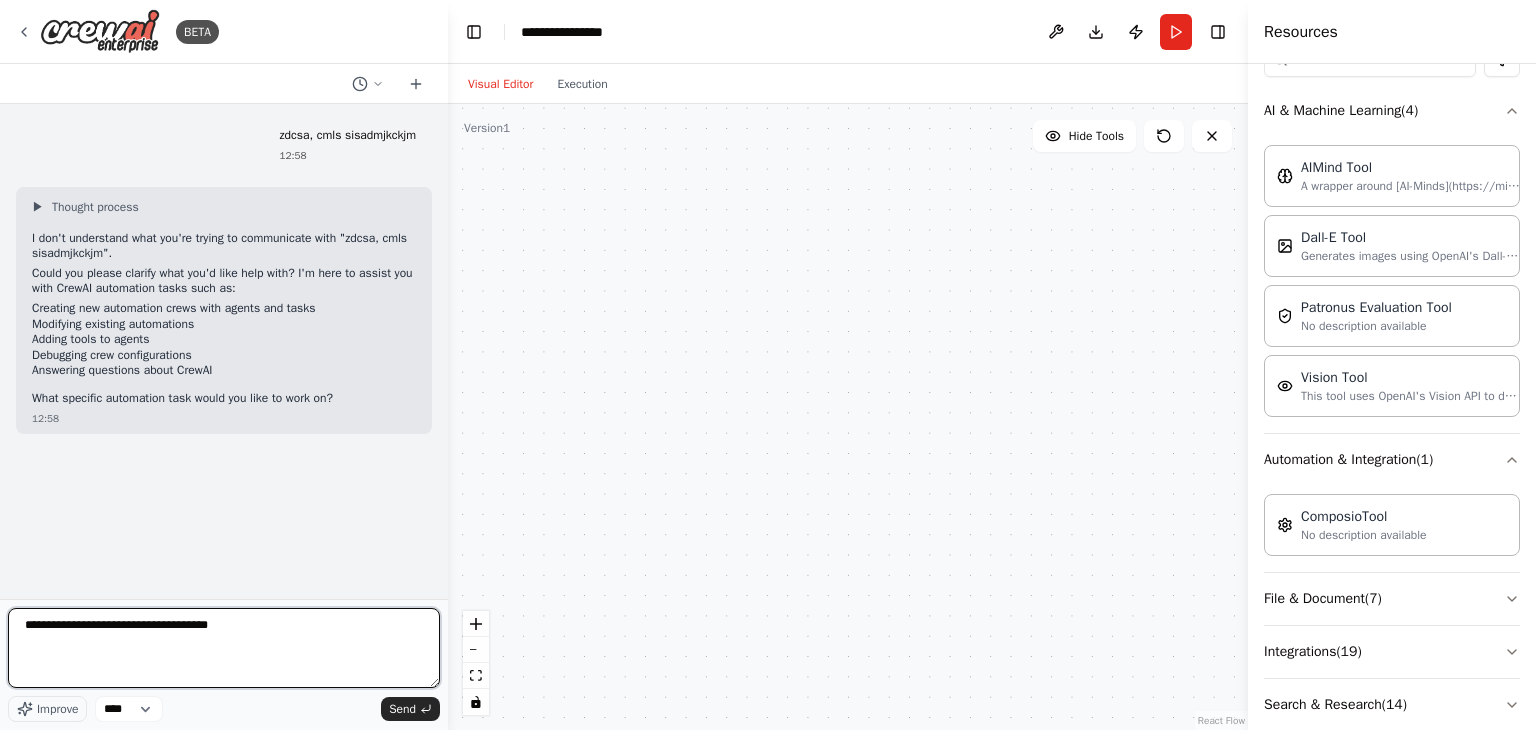 type on "**********" 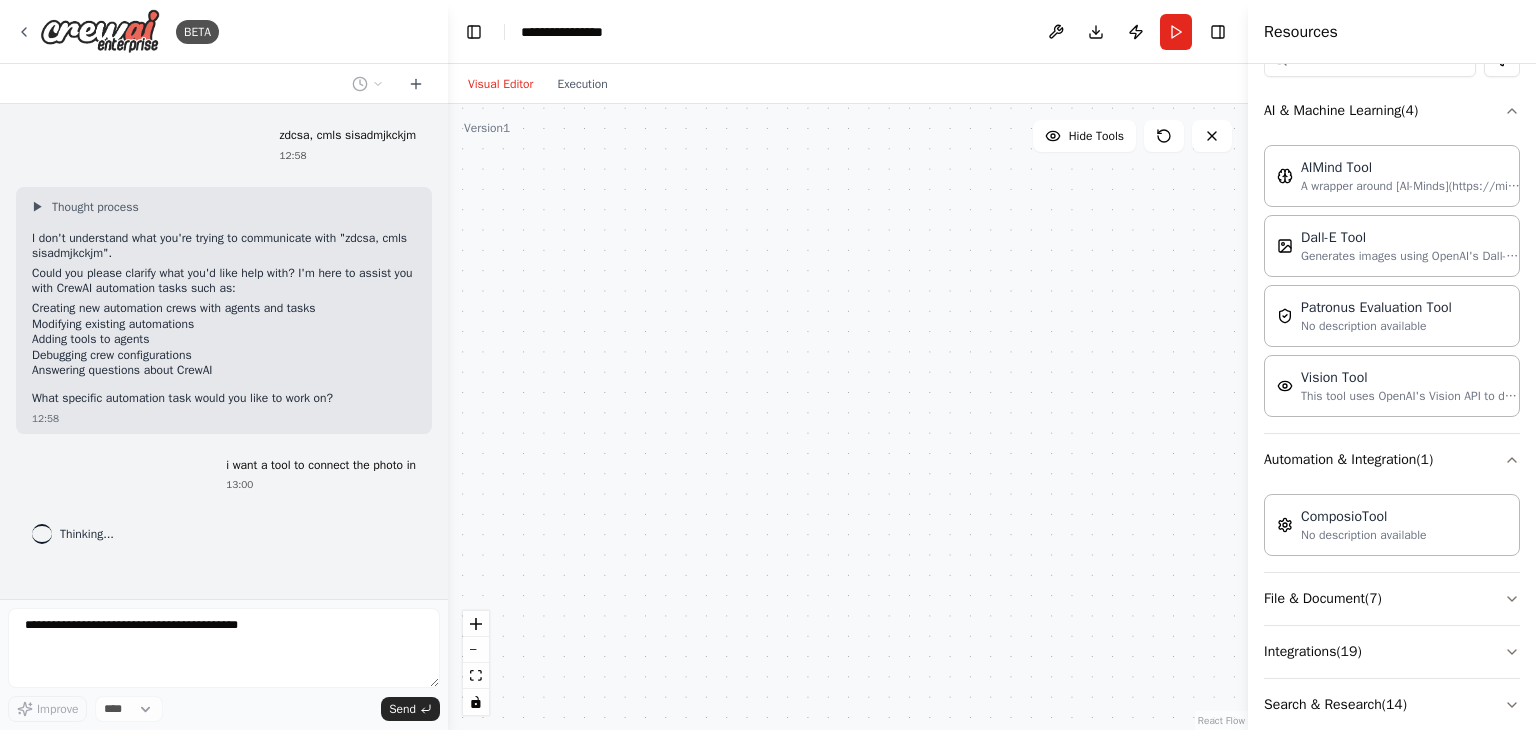 click on "zdcsa, cmls sisadmjkckjm 12:58 ▶ Thought process I don't understand what you're trying to communicate with "zdcsa, cmls sisadmjkckjm".
Could you please clarify what you'd like help with? I'm here to assist you with CrewAI automation tasks such as:
Creating new automation crews with agents and tasks
Modifying existing automations
Adding tools to agents
Debugging crew configurations
Answering questions about CrewAI
What specific automation task would you like to work on? 12:58 i want a tool to connect the photo in 13:00 Thinking..." at bounding box center (224, 351) 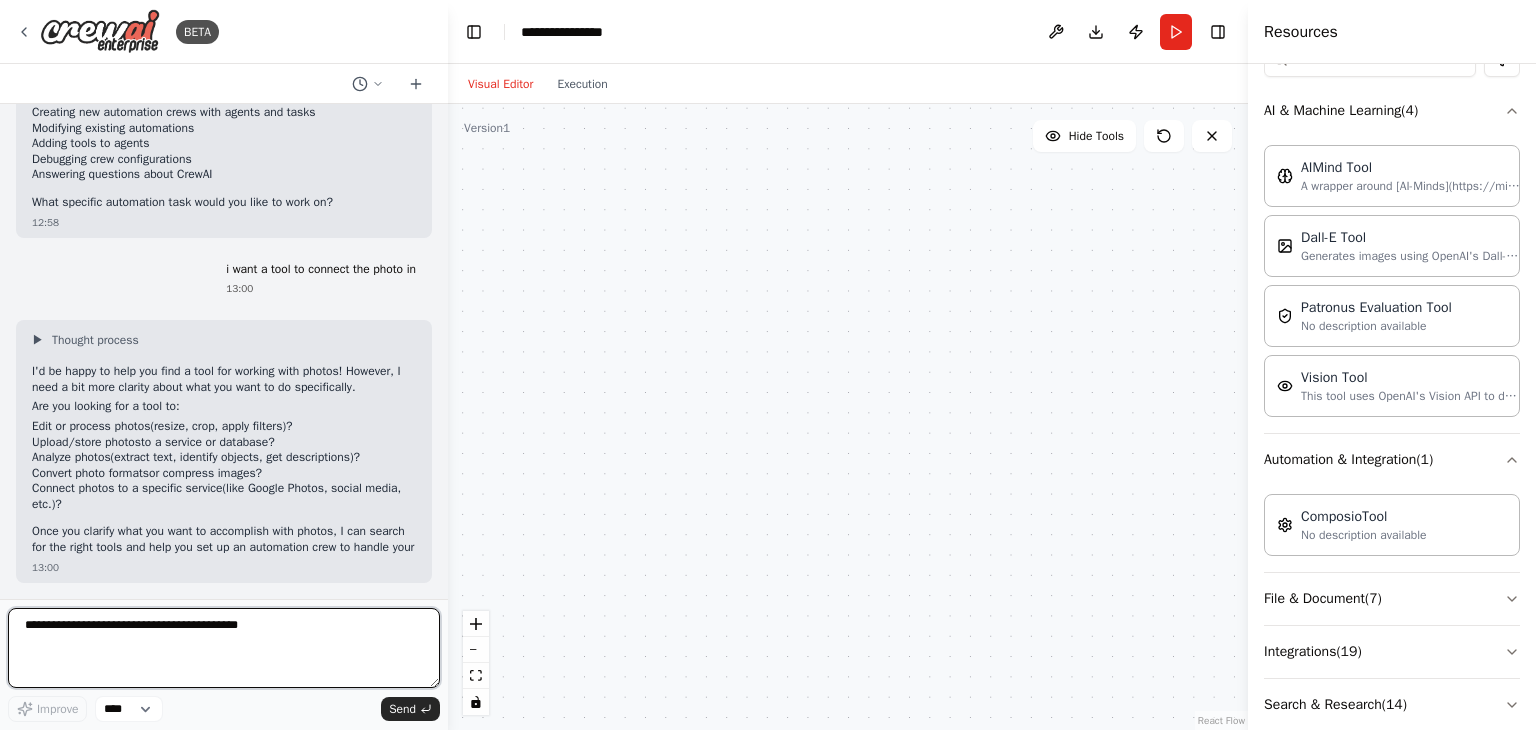 scroll, scrollTop: 227, scrollLeft: 0, axis: vertical 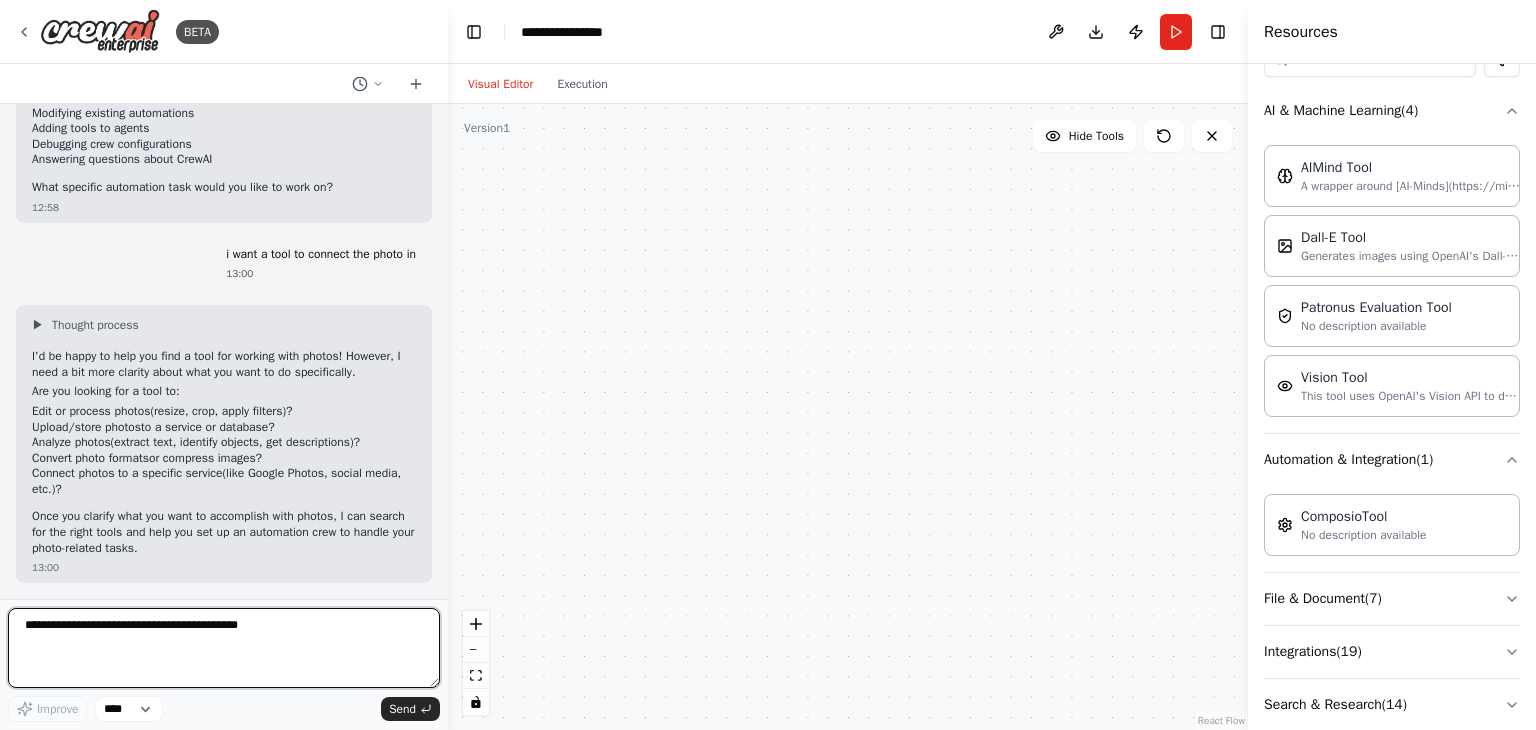 drag, startPoint x: 260, startPoint y: 667, endPoint x: 45, endPoint y: 618, distance: 220.51303 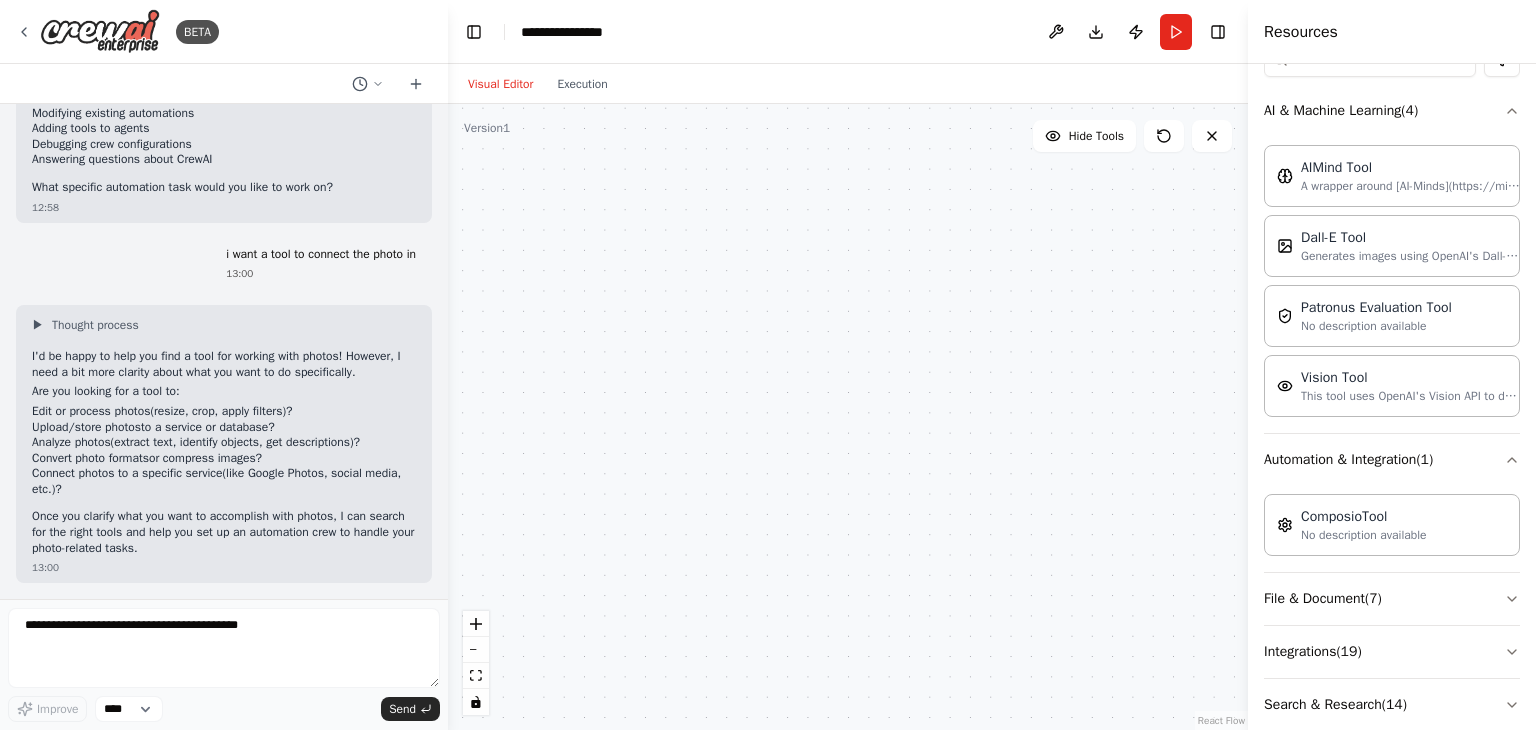 drag, startPoint x: 247, startPoint y: 601, endPoint x: 0, endPoint y: 603, distance: 247.0081 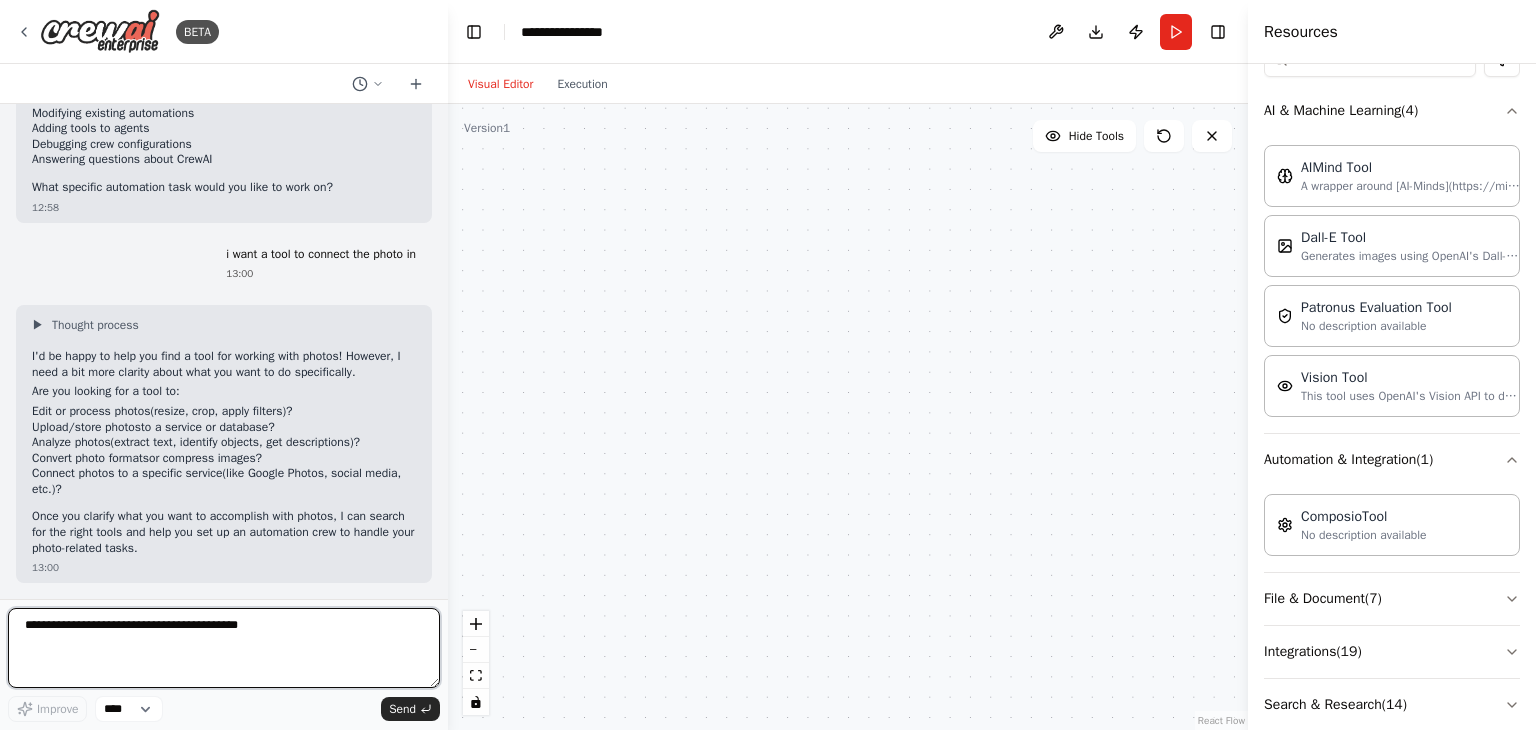 click at bounding box center [224, 648] 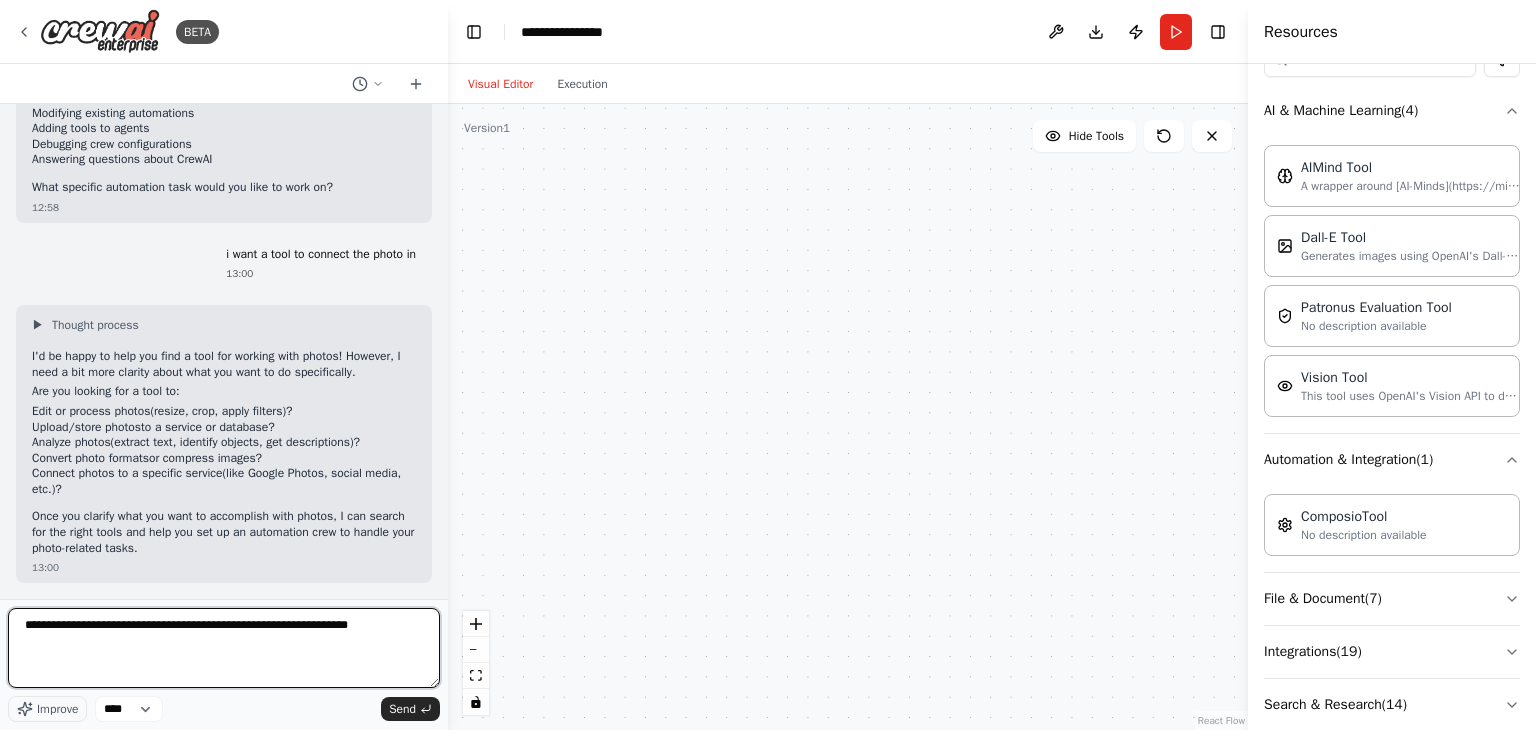 drag, startPoint x: 256, startPoint y: 670, endPoint x: 303, endPoint y: 638, distance: 56.859474 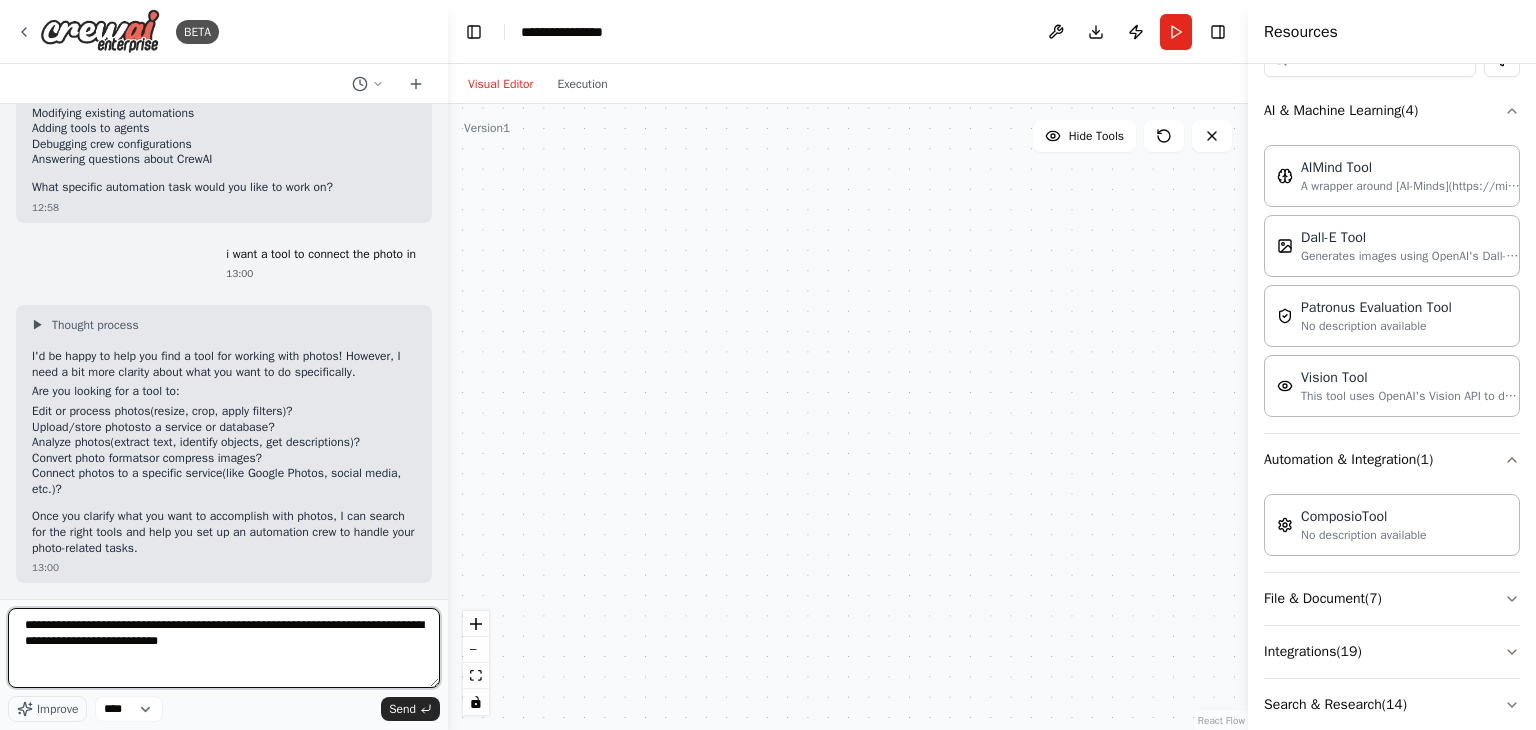 type on "**********" 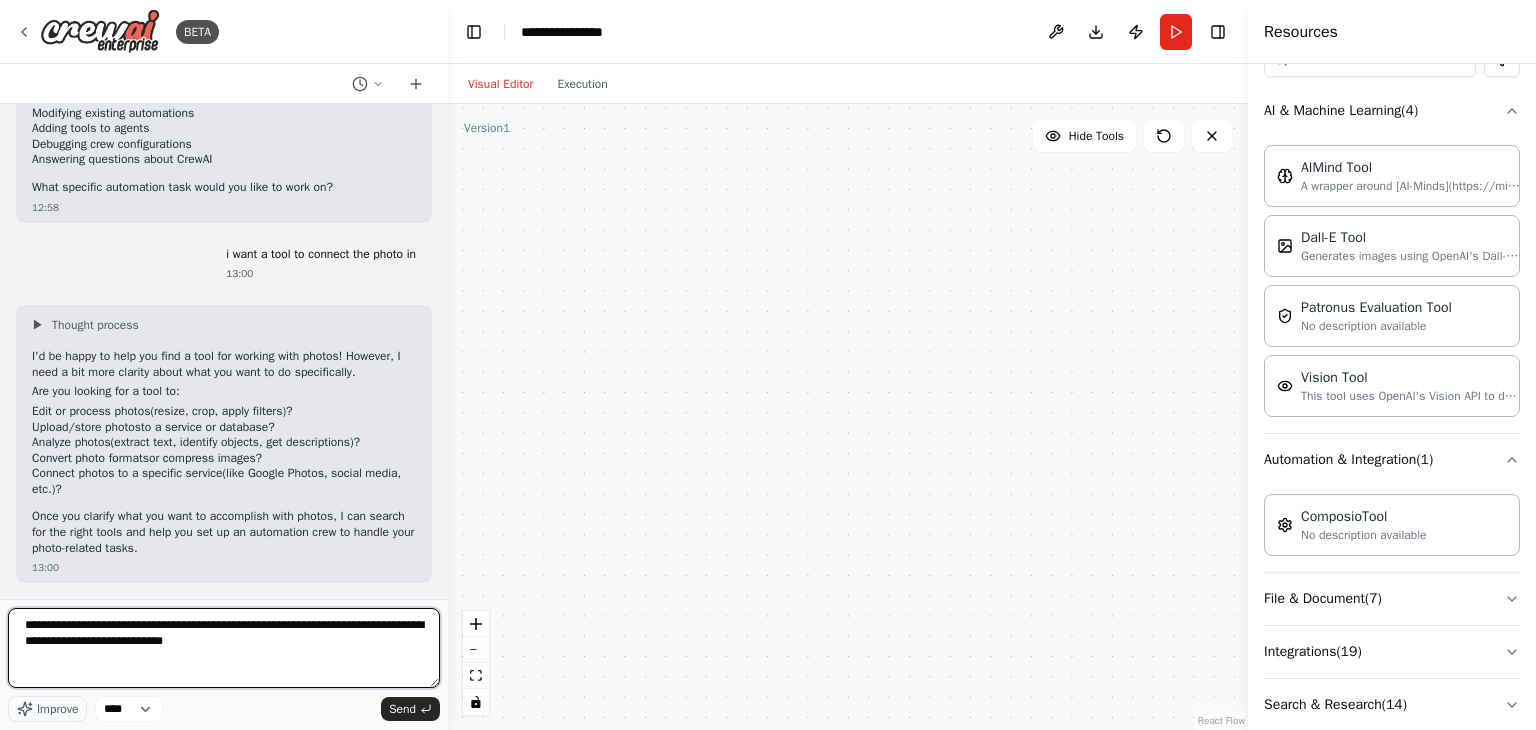 type 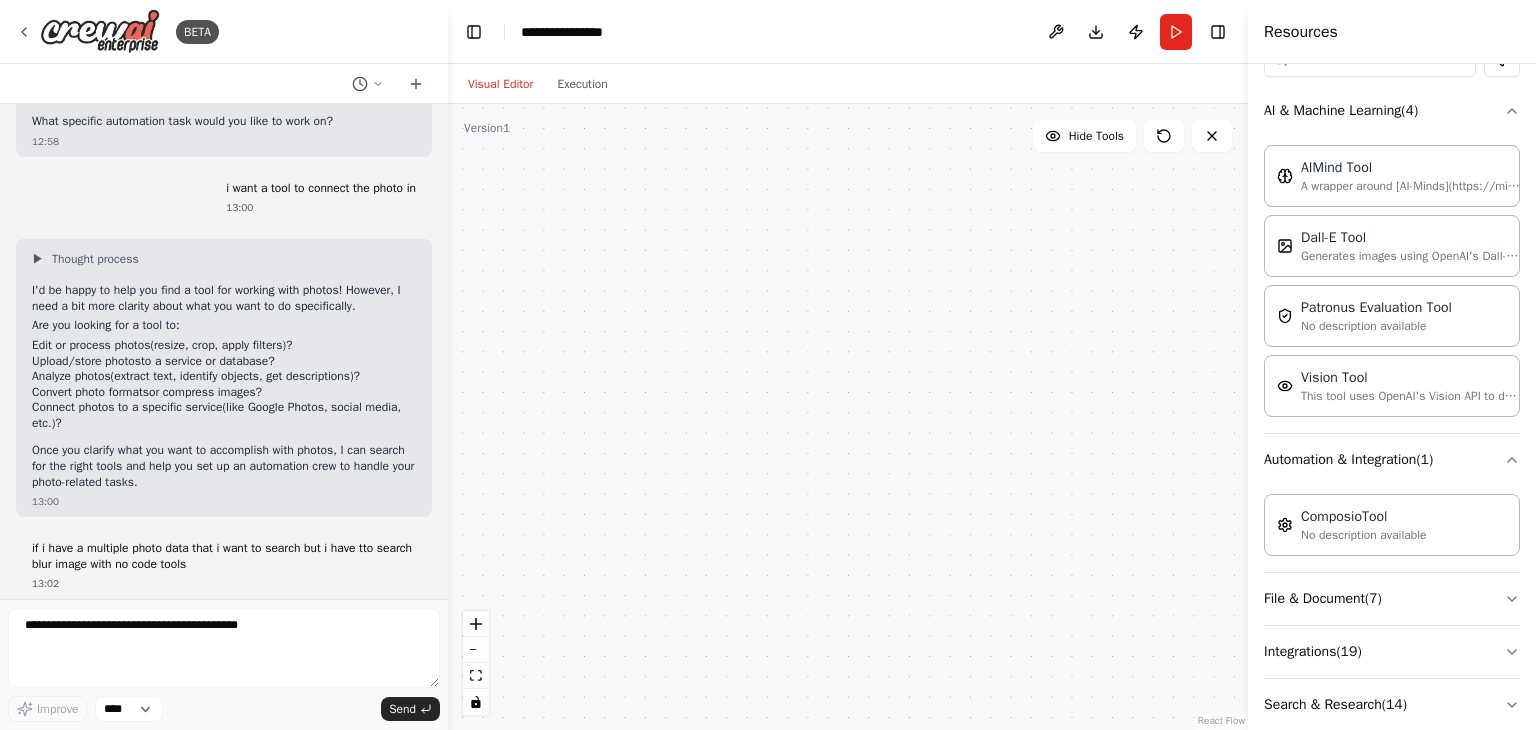 scroll, scrollTop: 360, scrollLeft: 0, axis: vertical 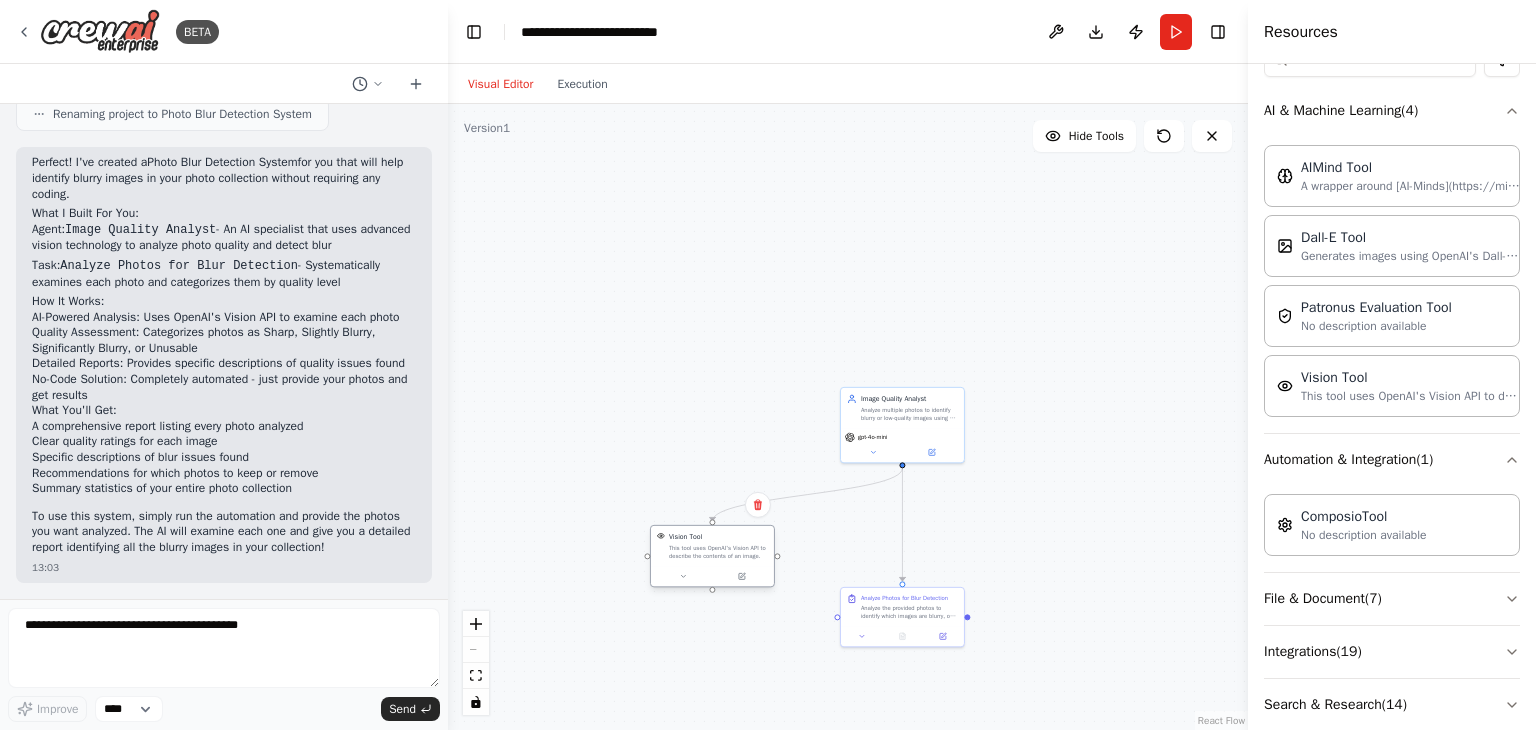 drag, startPoint x: 986, startPoint y: 535, endPoint x: 737, endPoint y: 552, distance: 249.57965 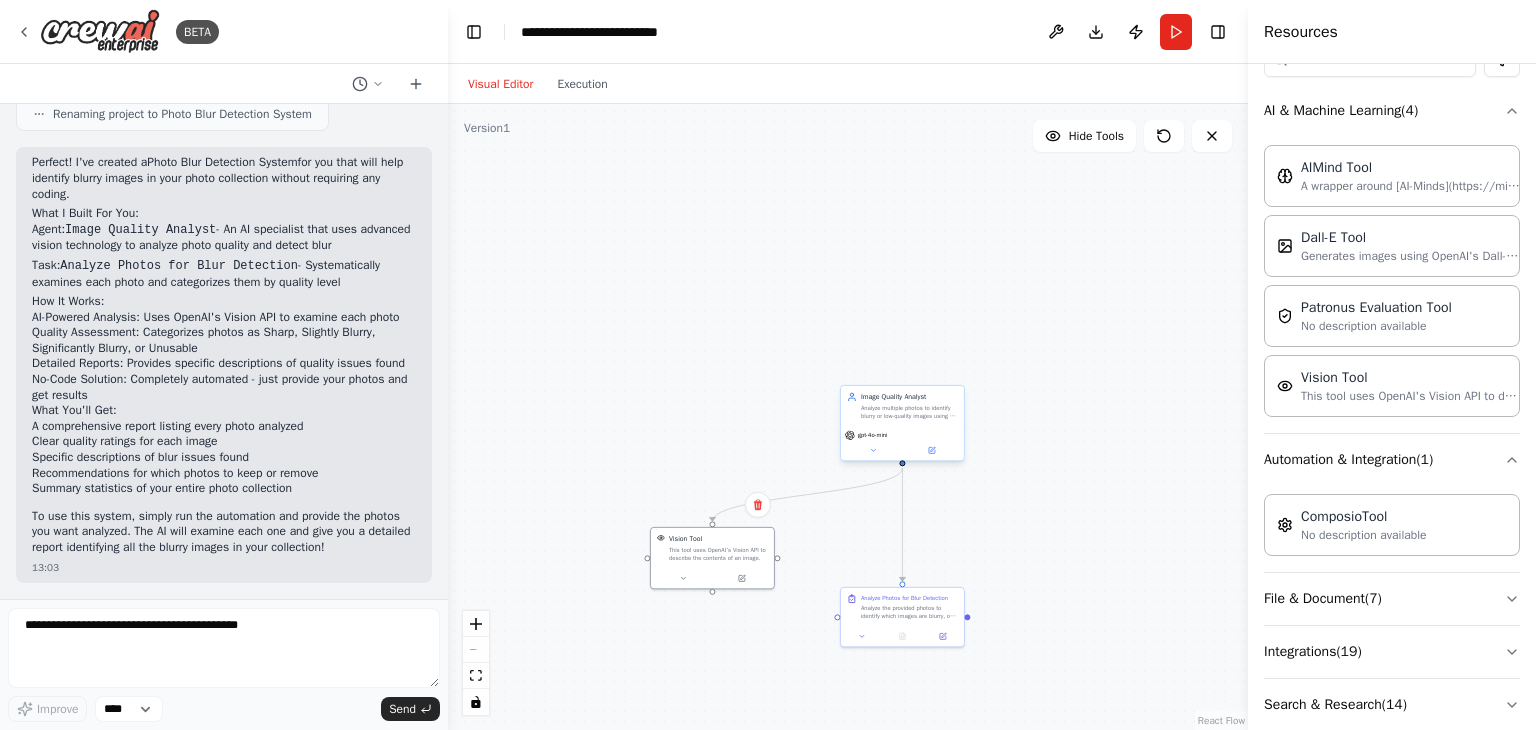 click on "Analyze multiple photos to identify blurry or low-quality images using AI vision technology. Provide detailed assessments of image quality and create organized reports of findings." at bounding box center (909, 412) 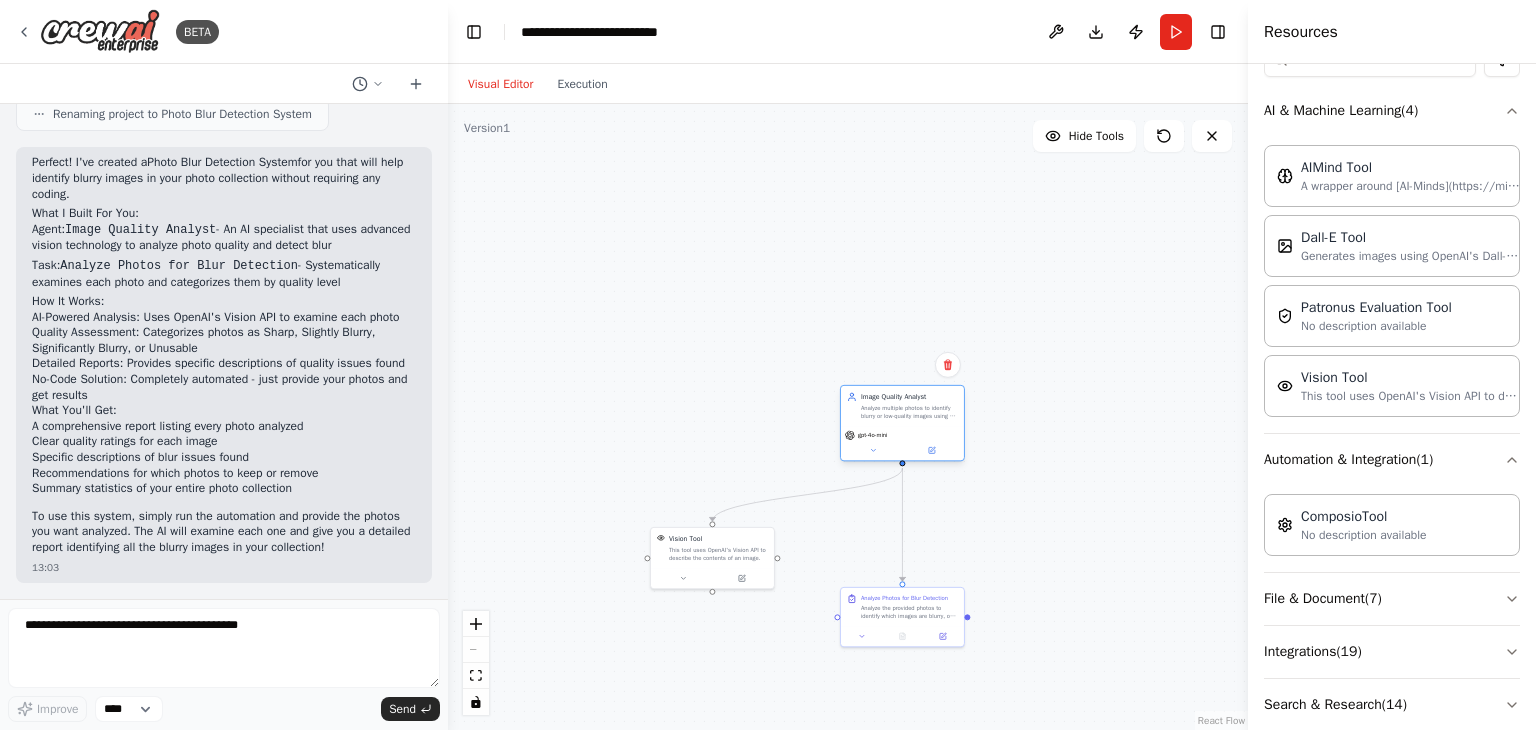 click on "Analyze multiple photos to identify blurry or low-quality images using AI vision technology. Provide detailed assessments of image quality and create organized reports of findings." at bounding box center (909, 412) 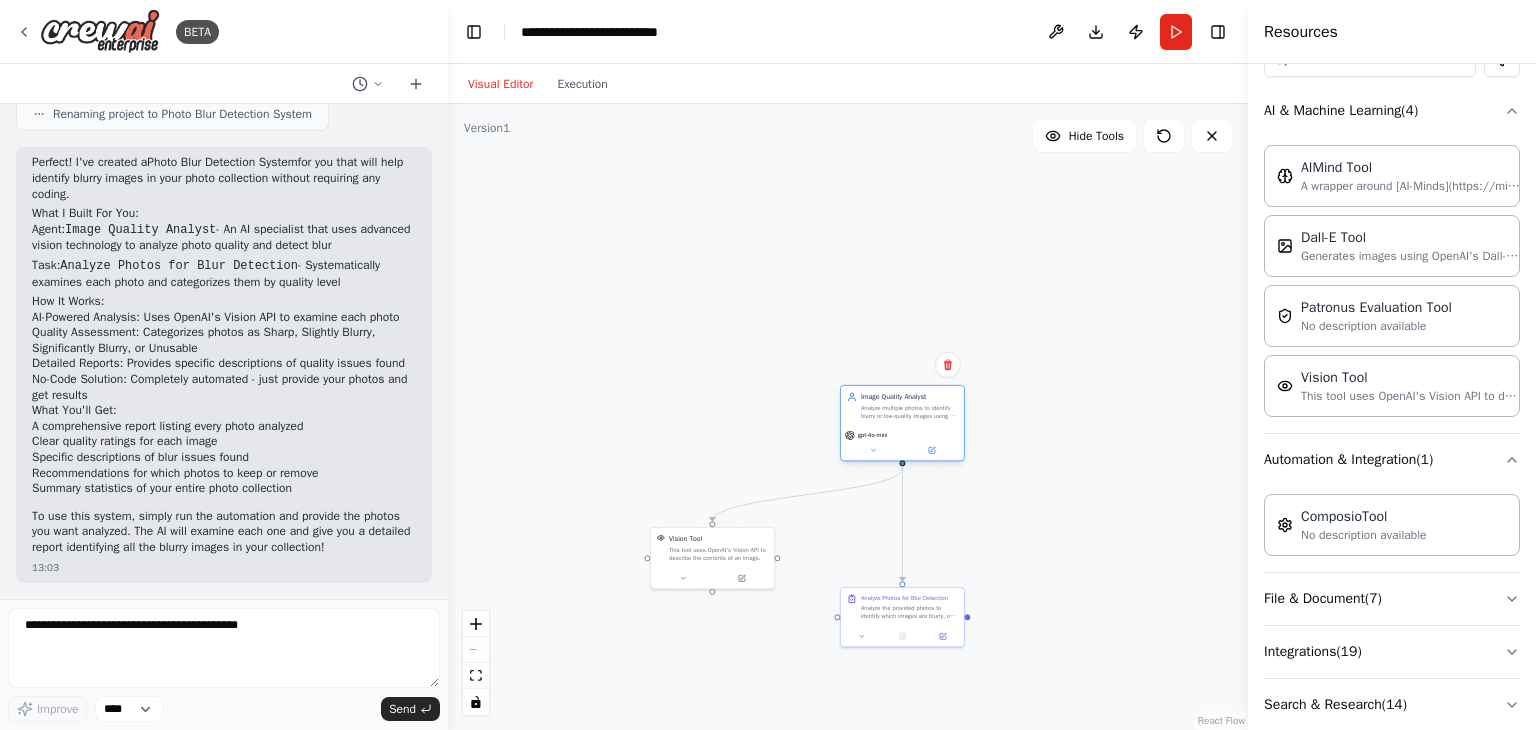 click on "gpt-4o-mini" at bounding box center (873, 435) 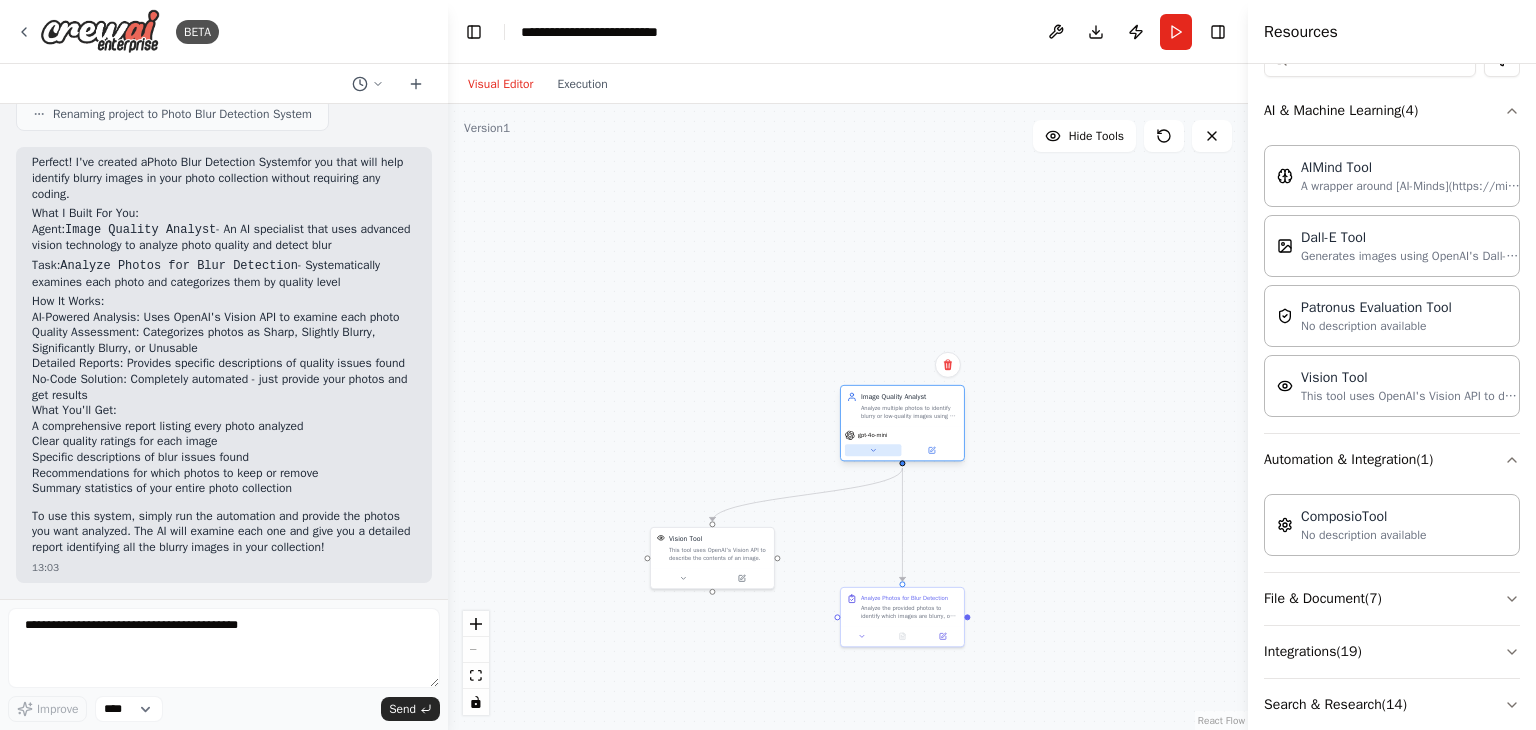 click at bounding box center [873, 450] 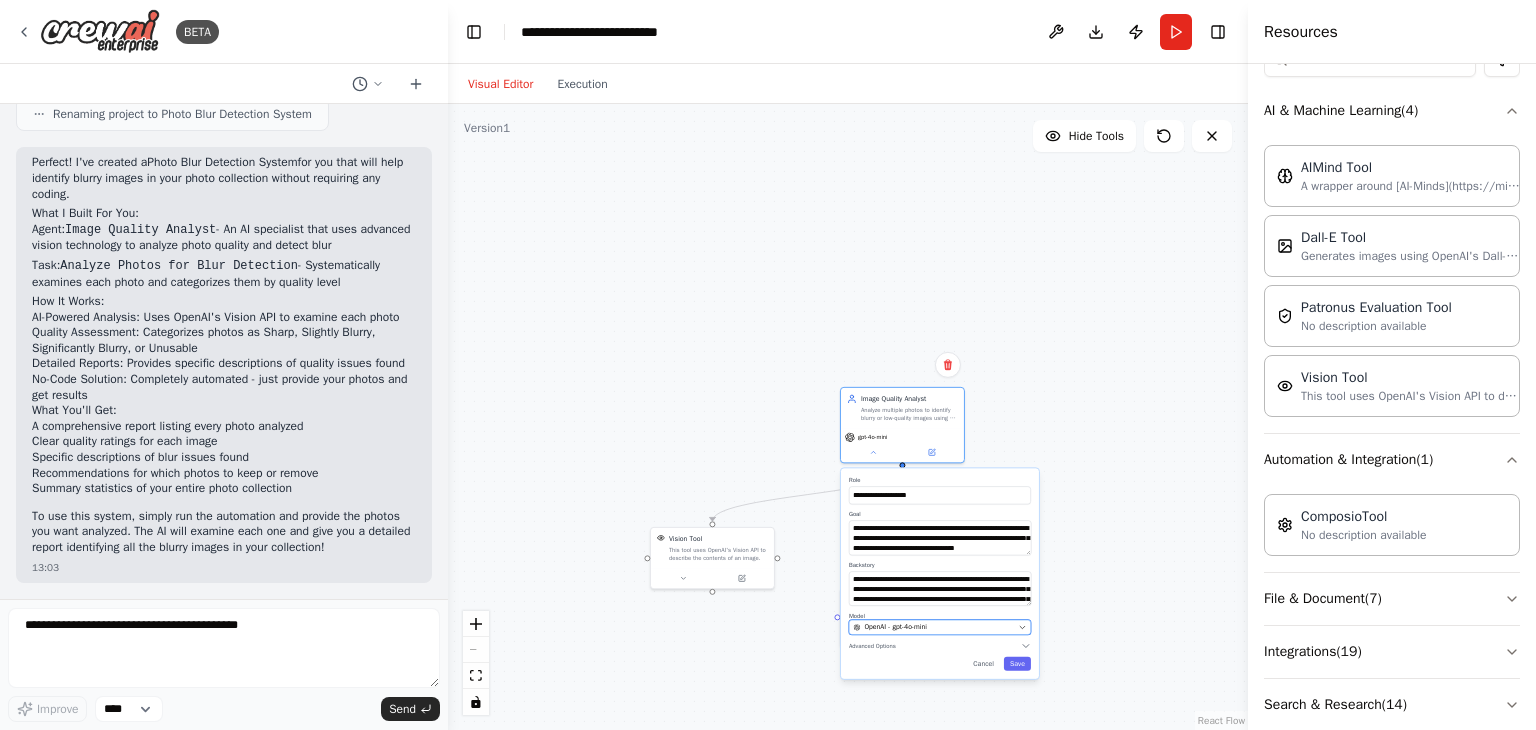 click on "OpenAI - gpt-4o-mini" at bounding box center (933, 627) 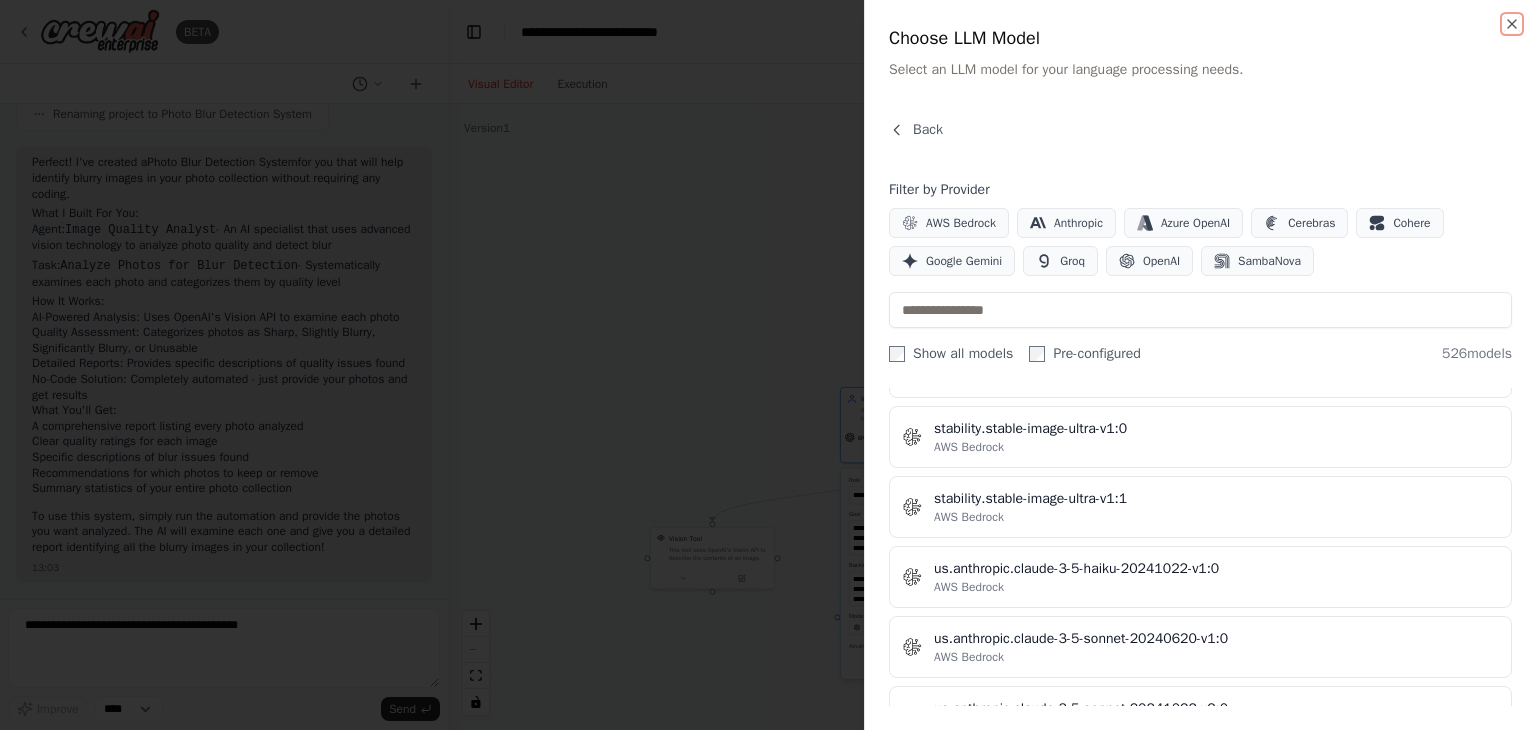 scroll, scrollTop: 11588, scrollLeft: 0, axis: vertical 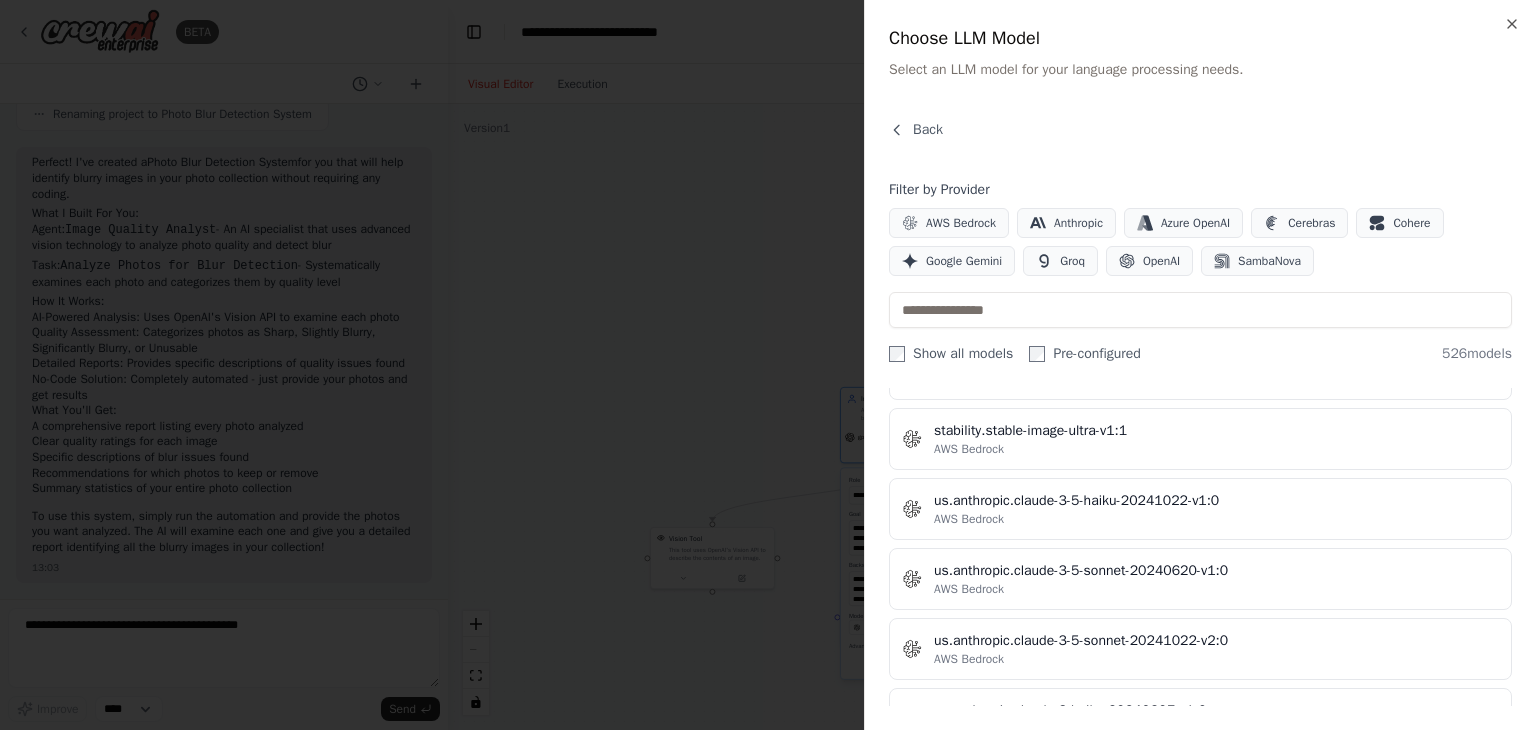 click on "Choose LLM Model" at bounding box center (1200, 38) 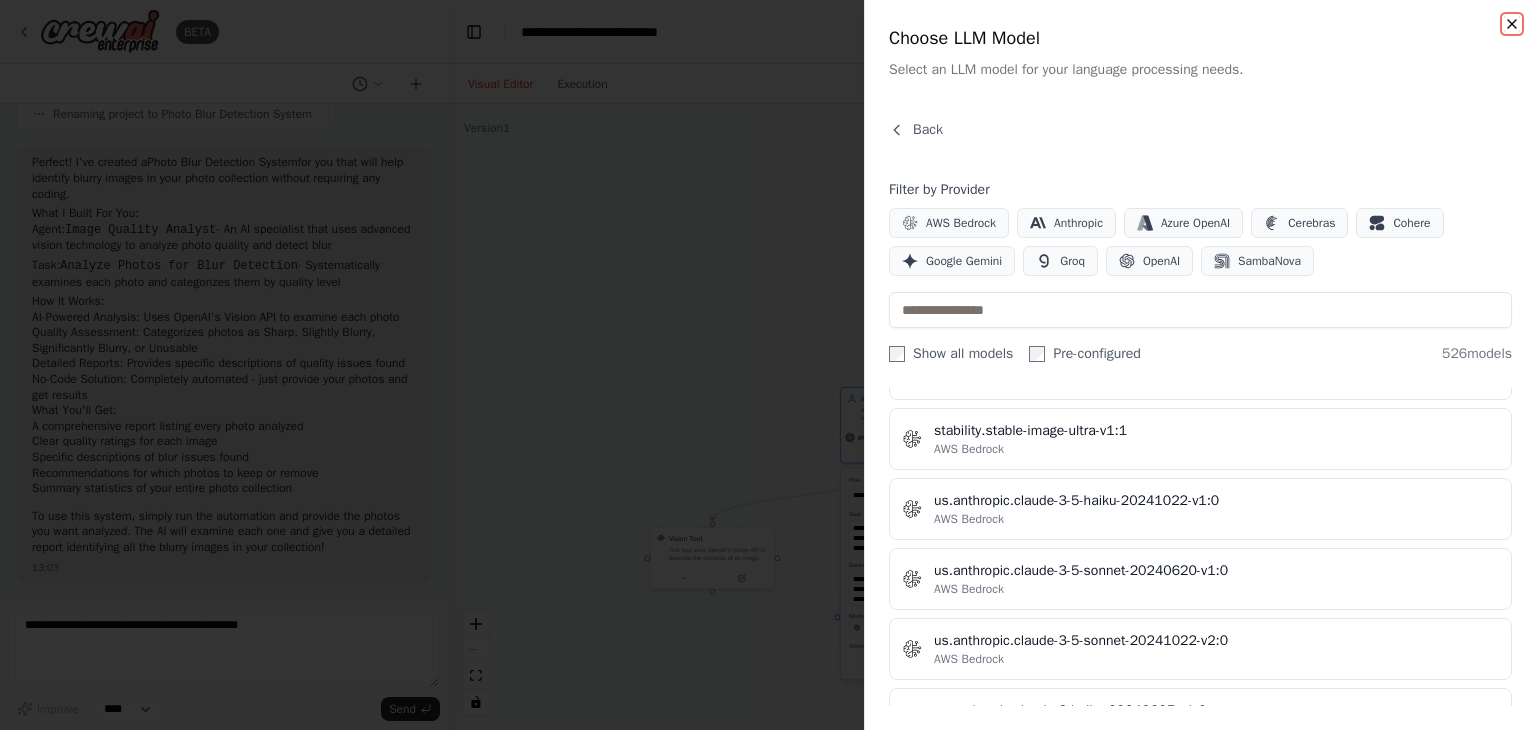 click 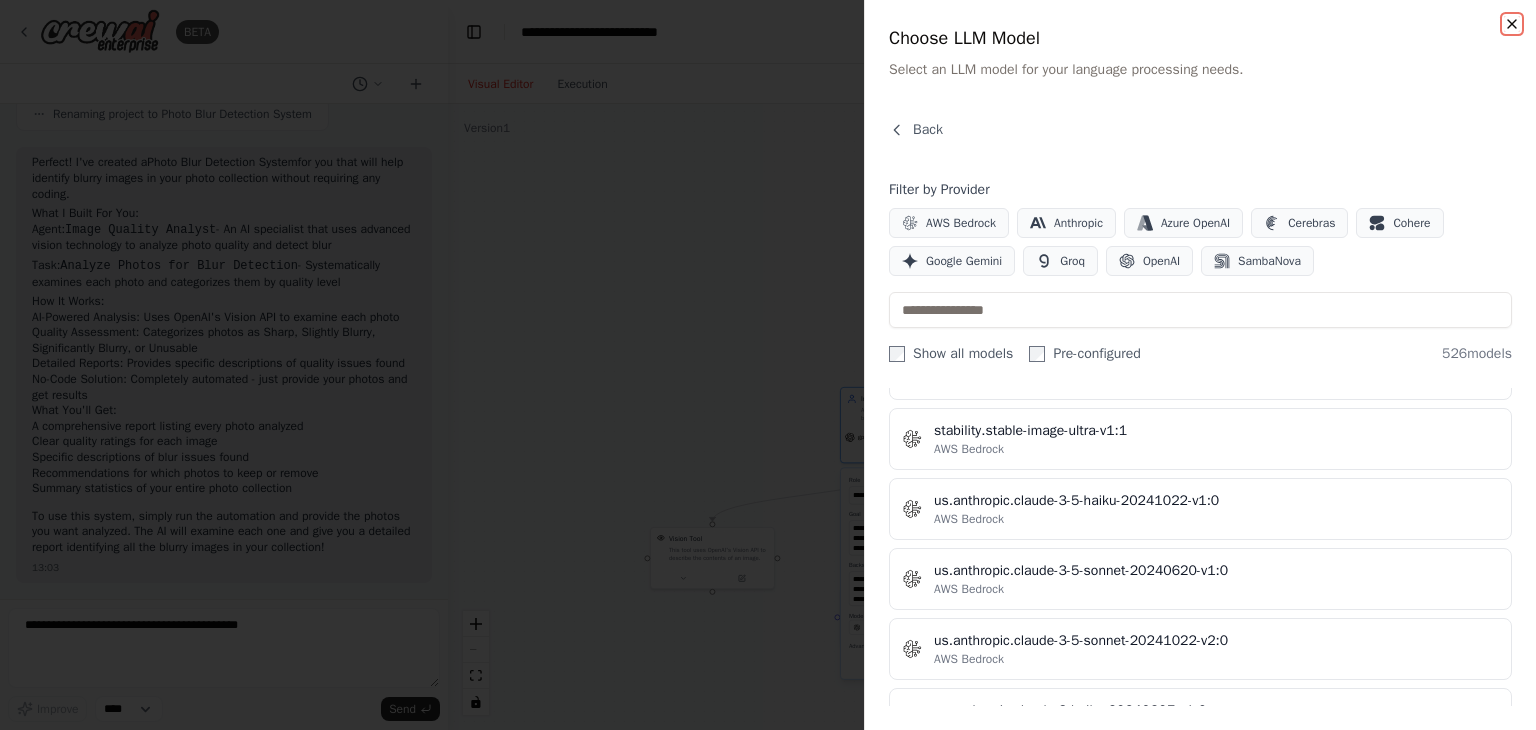 click on "Close Choose LLM Model Select an LLM model for your language processing needs. Back Filter by Provider AWS Bedrock Anthropic Azure OpenAI Cerebras Cohere Google Gemini Groq OpenAI SambaNova Show all models Pre-configured 526  models Recommended Popular models that work well for most tasks claude-3-5-sonnet-20241022 Anthropic claude-3-haiku-20240307 Anthropic azure/gpt-4o Azure OpenAI azure/gpt-4o-mini Azure OpenAI gpt-4.1 OpenAI gpt-4o OpenAI gpt-4o-mini OpenAI All Models Complete list of available models 1024-x-1024/50-steps/bedrock/amazon.nova-canvas-v1:0 AWS Bedrock 1024-x-1024/50-steps/stability.stable-diffusion-xl-v1 AWS Bedrock 1024-x-1024/max-steps/stability.stable-diffusion-xl-v1 AWS Bedrock 512-x-512/50-steps/stability.stable-diffusion-xl-v0 AWS Bedrock 512-x-512/max-steps/stability.stable-diffusion-xl-v0 AWS Bedrock ai21.j2-mid-v1 AWS Bedrock ai21.j2-ultra-v1 AWS Bedrock ai21.jamba-1-5-large-v1:0 AWS Bedrock ai21.jamba-1-5-mini-v1:0 AWS Bedrock ai21.jamba-instruct-v1:0 AWS Bedrock amazon.rerank-v1:0" at bounding box center [1200, 365] 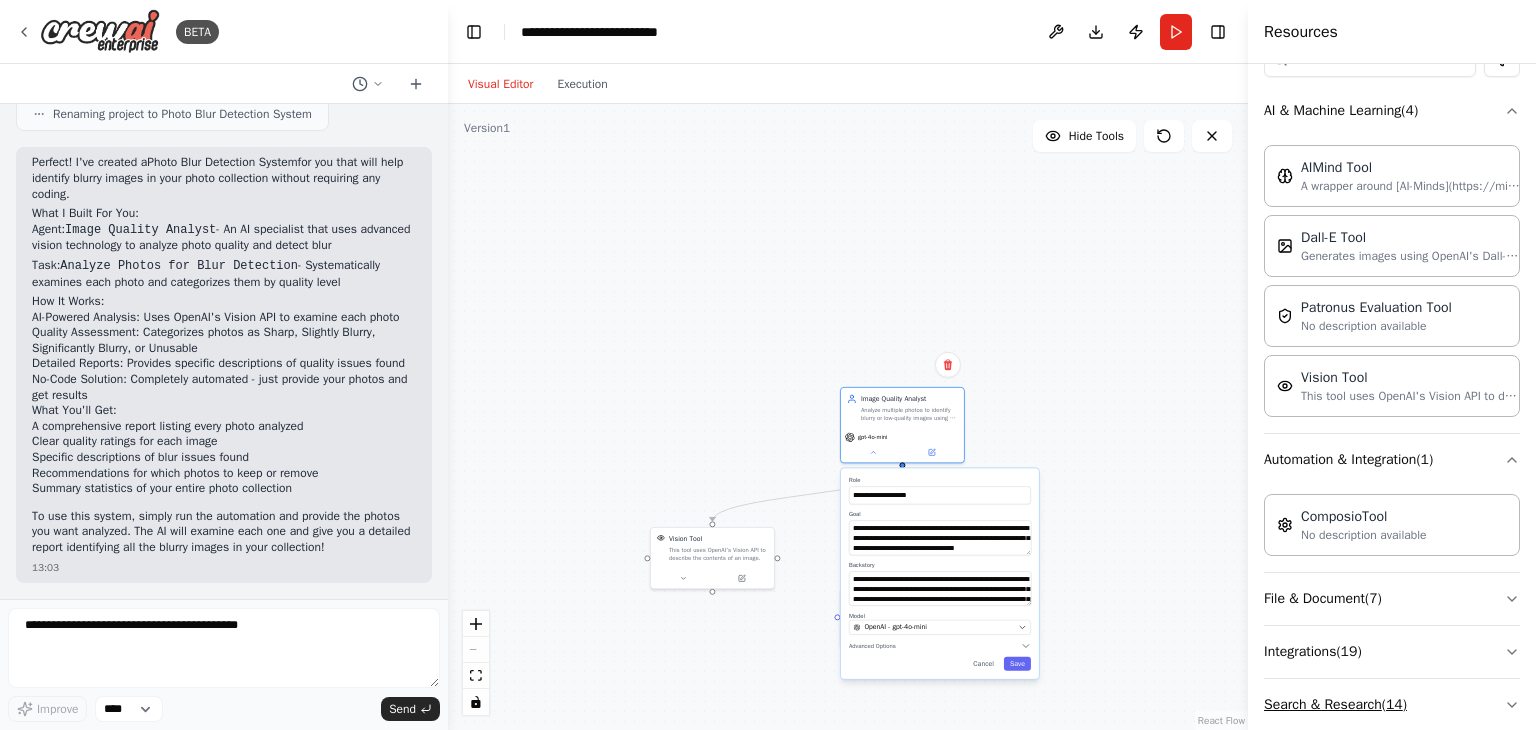 click on "Search & Research  ( 14 )" at bounding box center [1392, 705] 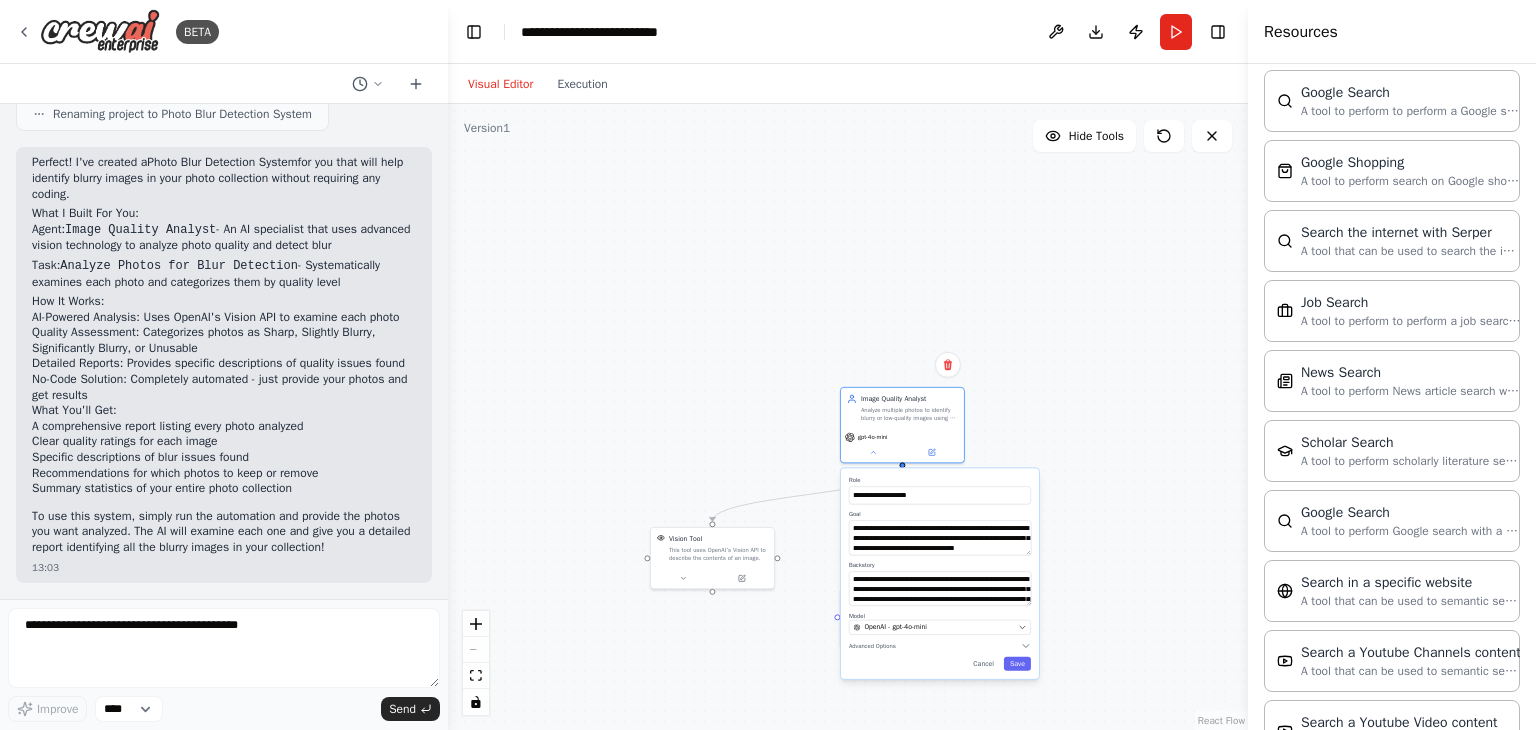 scroll, scrollTop: 1260, scrollLeft: 0, axis: vertical 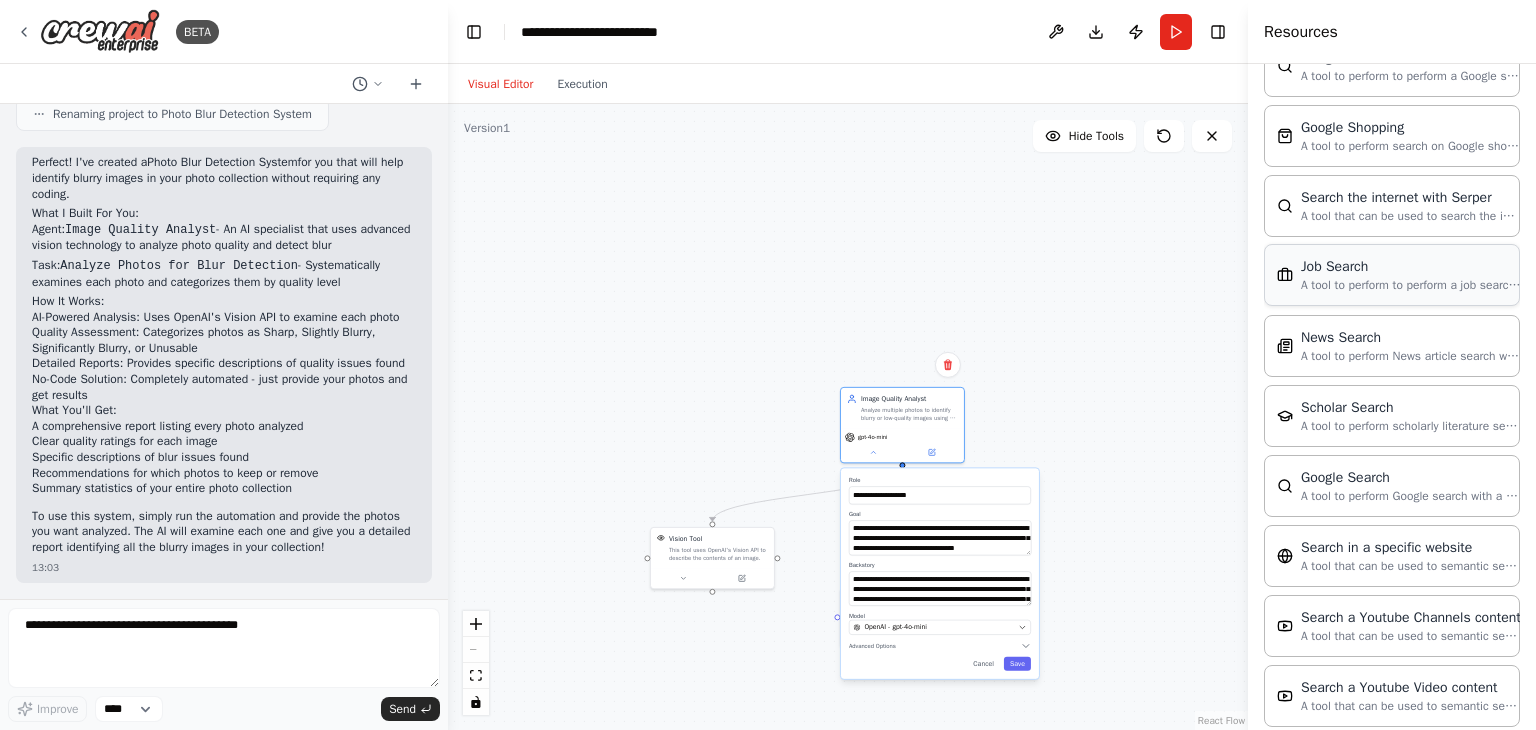 click on "Job Search A tool to perform to perform a job search in the US with a search_query." at bounding box center [1392, 275] 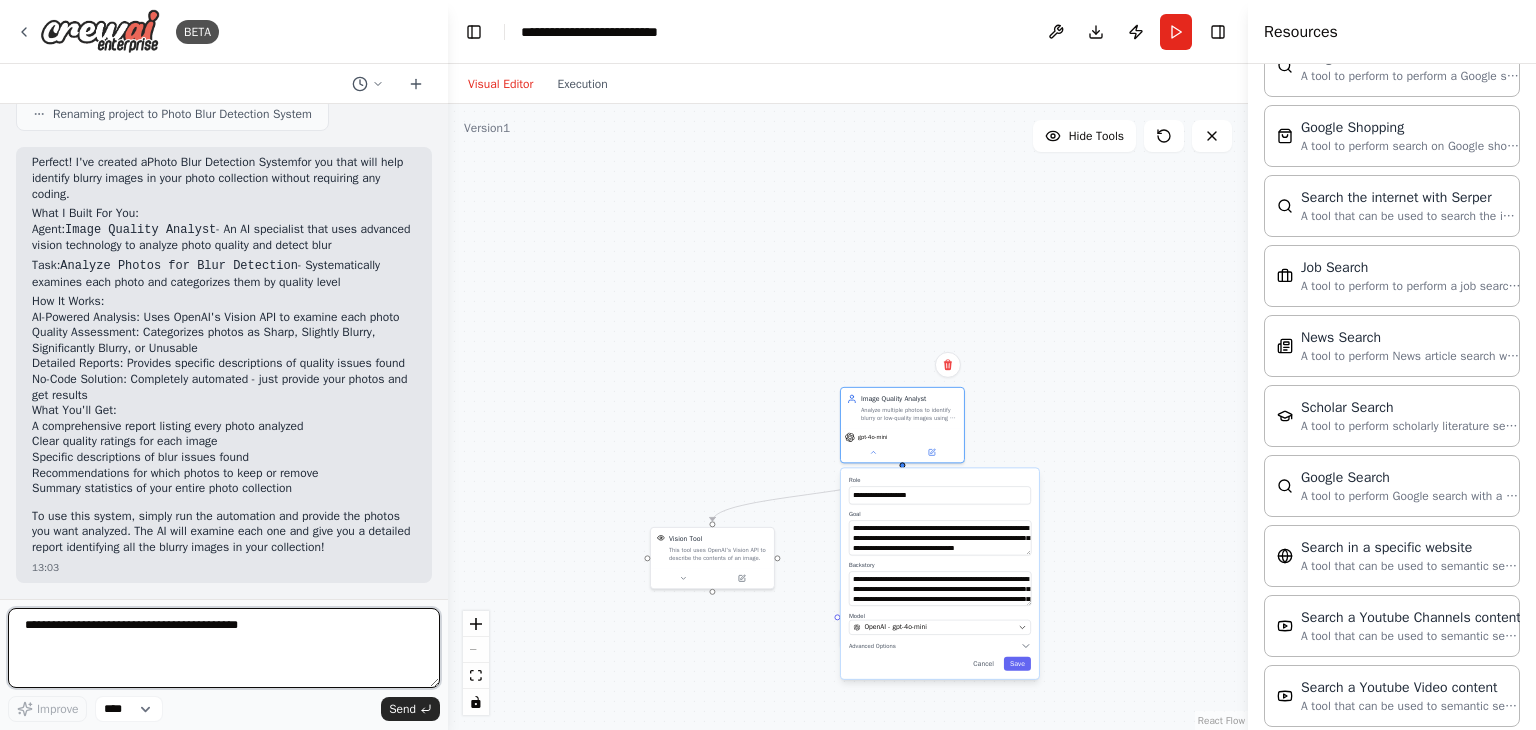 click at bounding box center (224, 648) 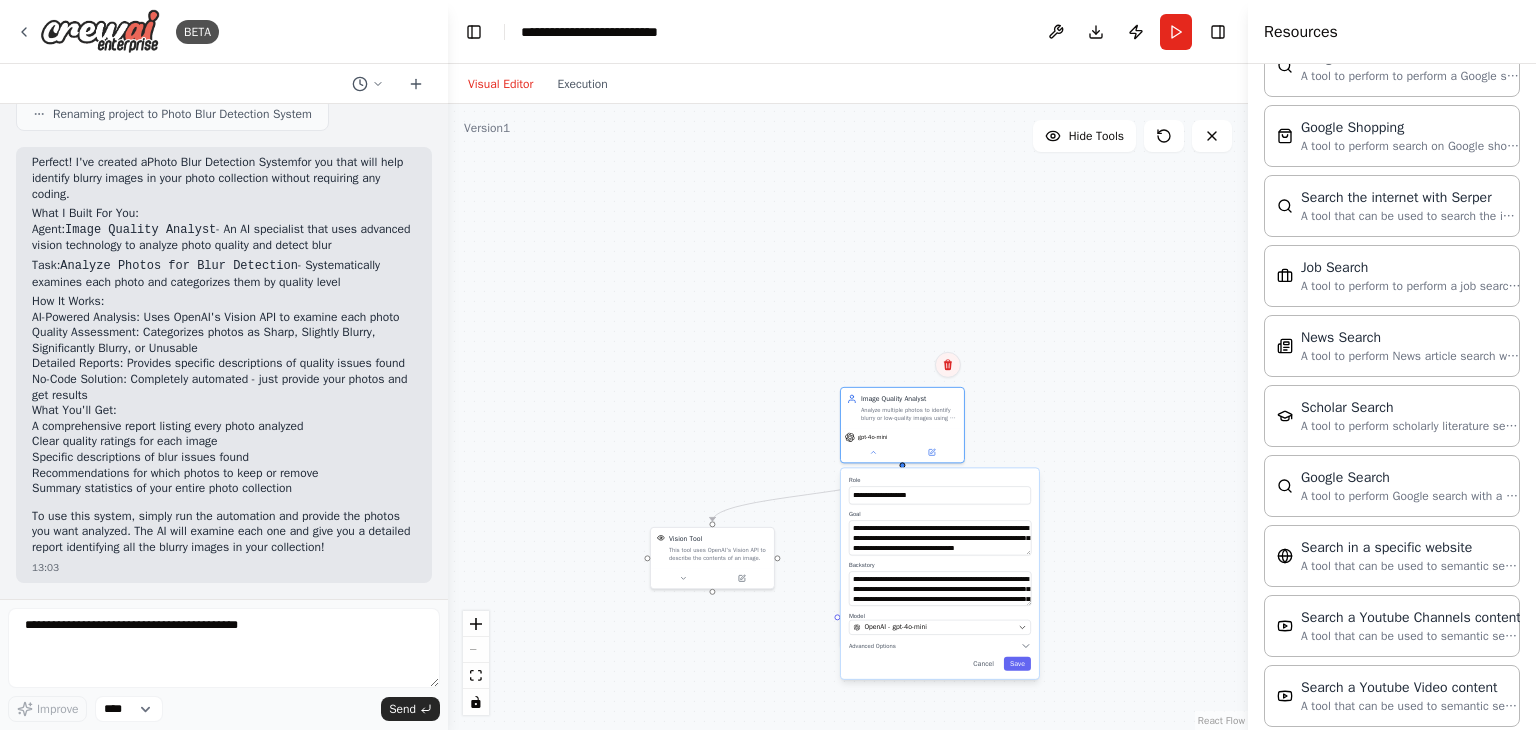 click 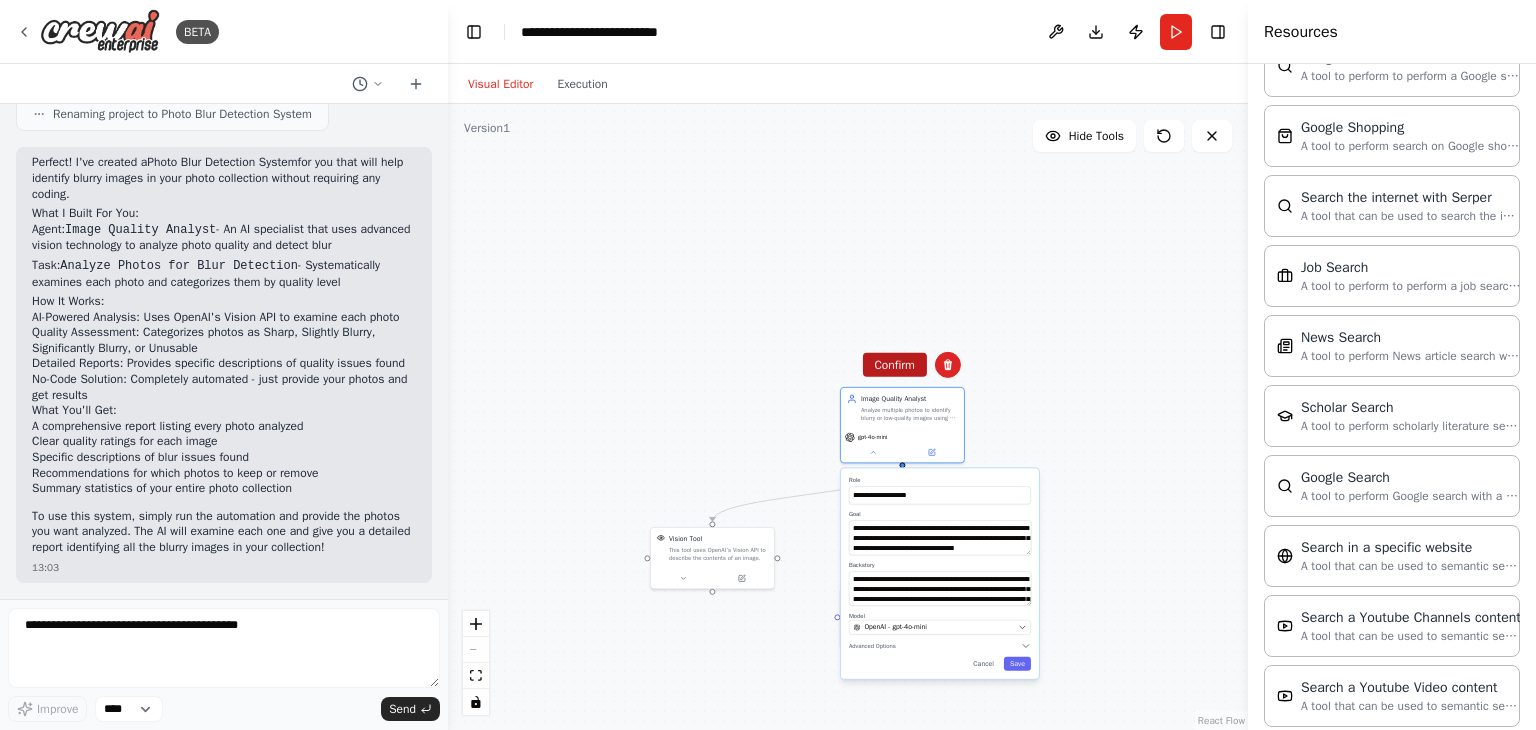 click on "Confirm" at bounding box center [894, 365] 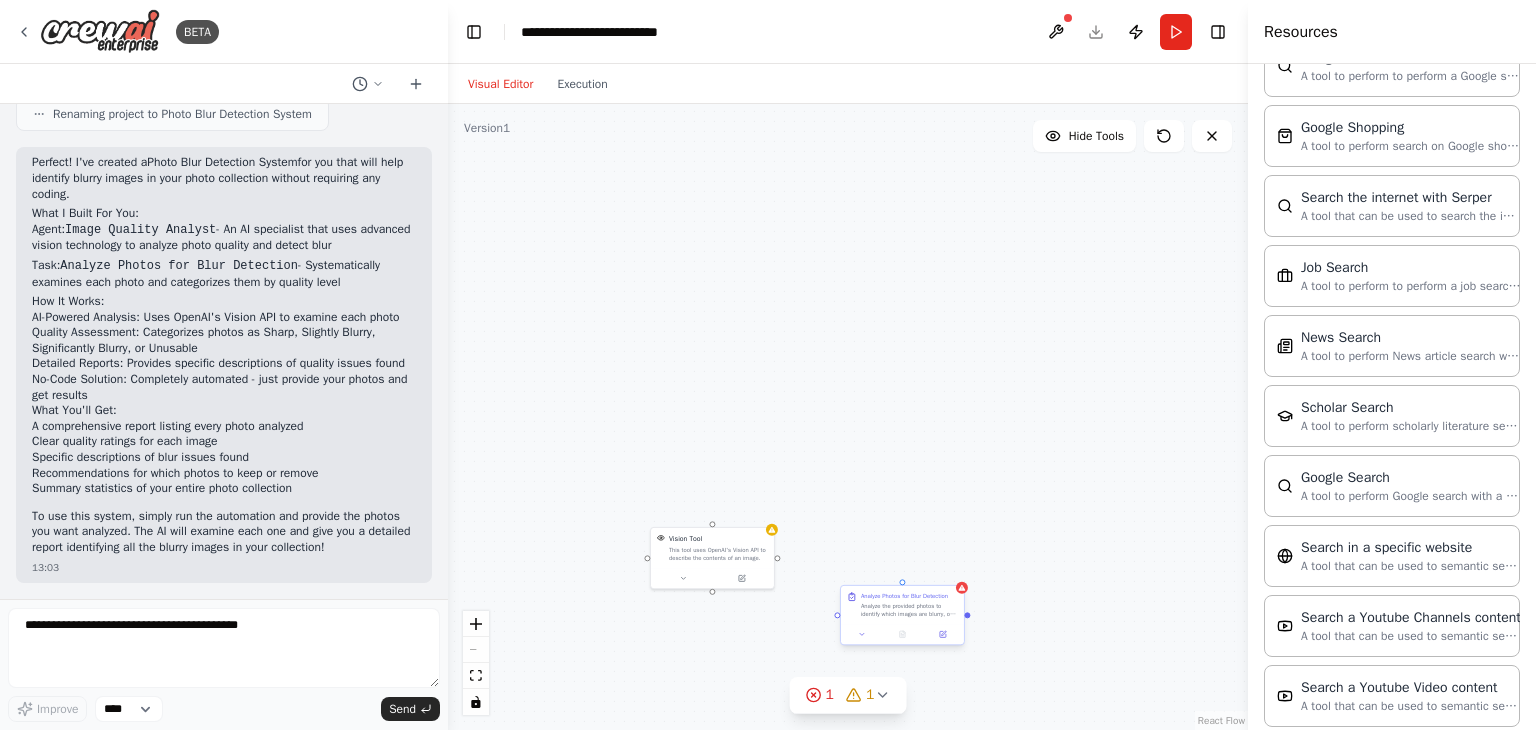 click on "Analyze Photos for Blur Detection Analyze the provided photos to identify which images are blurry, out of focus, or have quality issues. For each photo, assess:
1. Overall sharpness and focus quality
2. Presence of motion blur or camera shake
3. Depth of field appropriateness
4. General image clarity
Create a detailed analysis for each image and categorize them as:
- Sharp/High Quality
- Slightly Blurry (minor issues)
- Significantly Blurry (major quality problems)
- Unusable (severe blur or quality issues)" at bounding box center [902, 605] 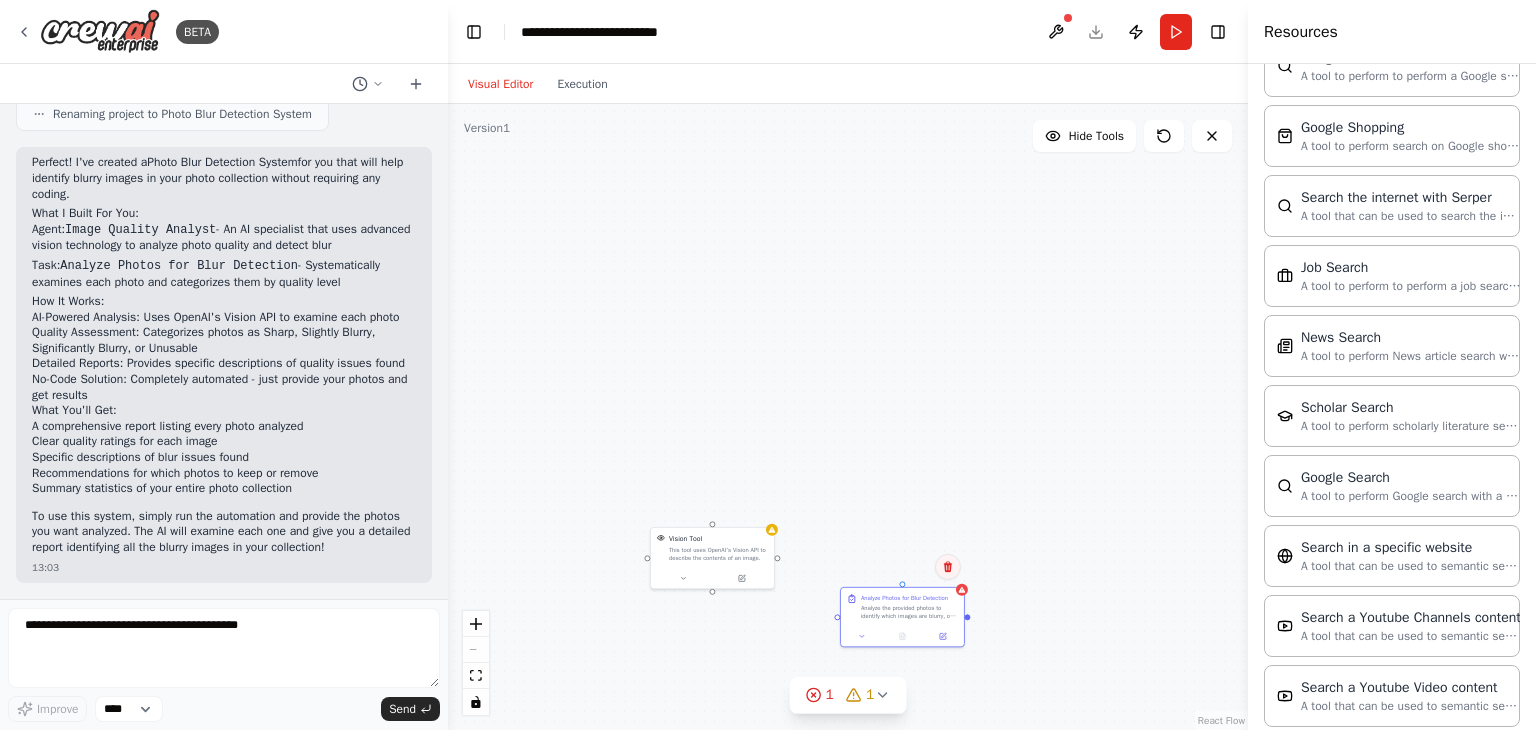 click at bounding box center [948, 567] 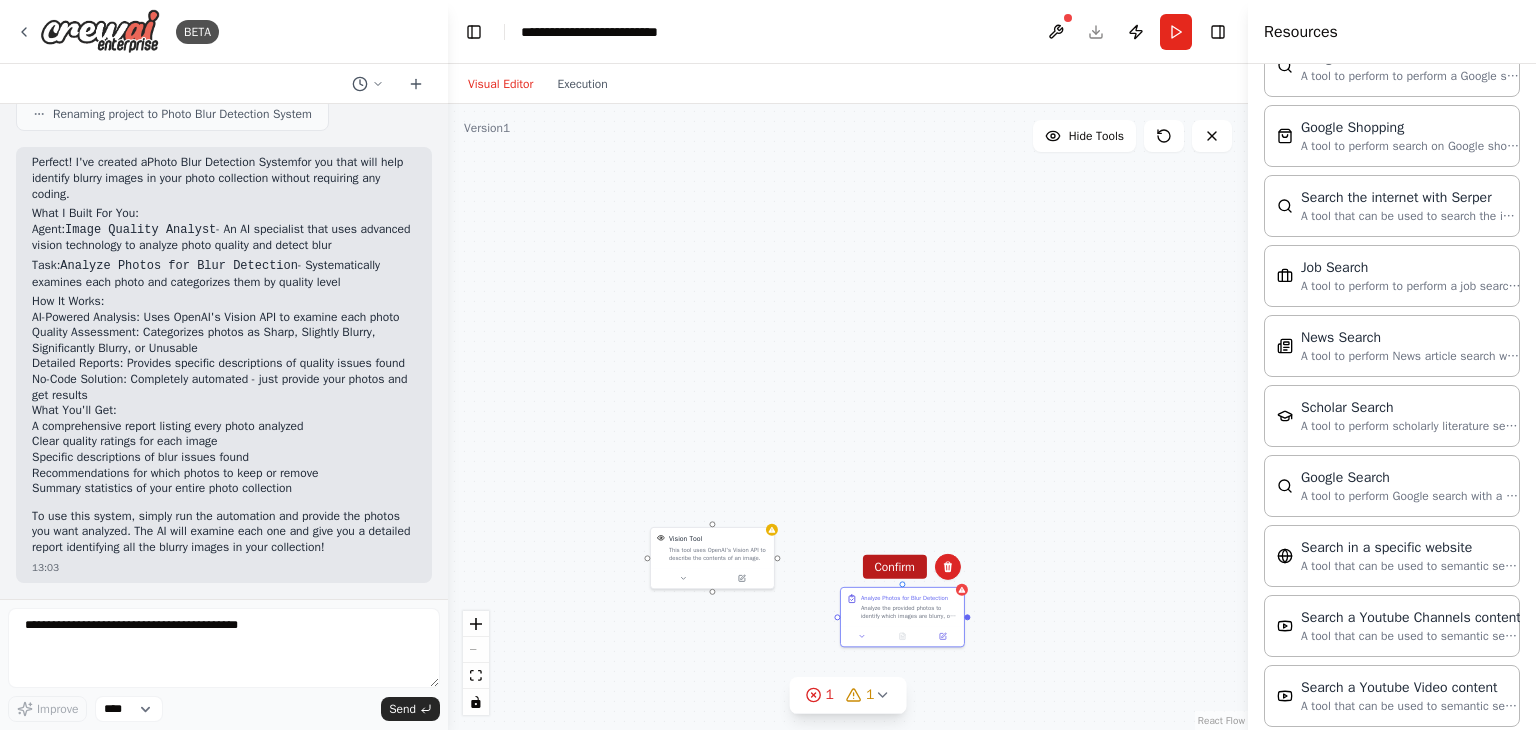 click on "Confirm" at bounding box center (894, 567) 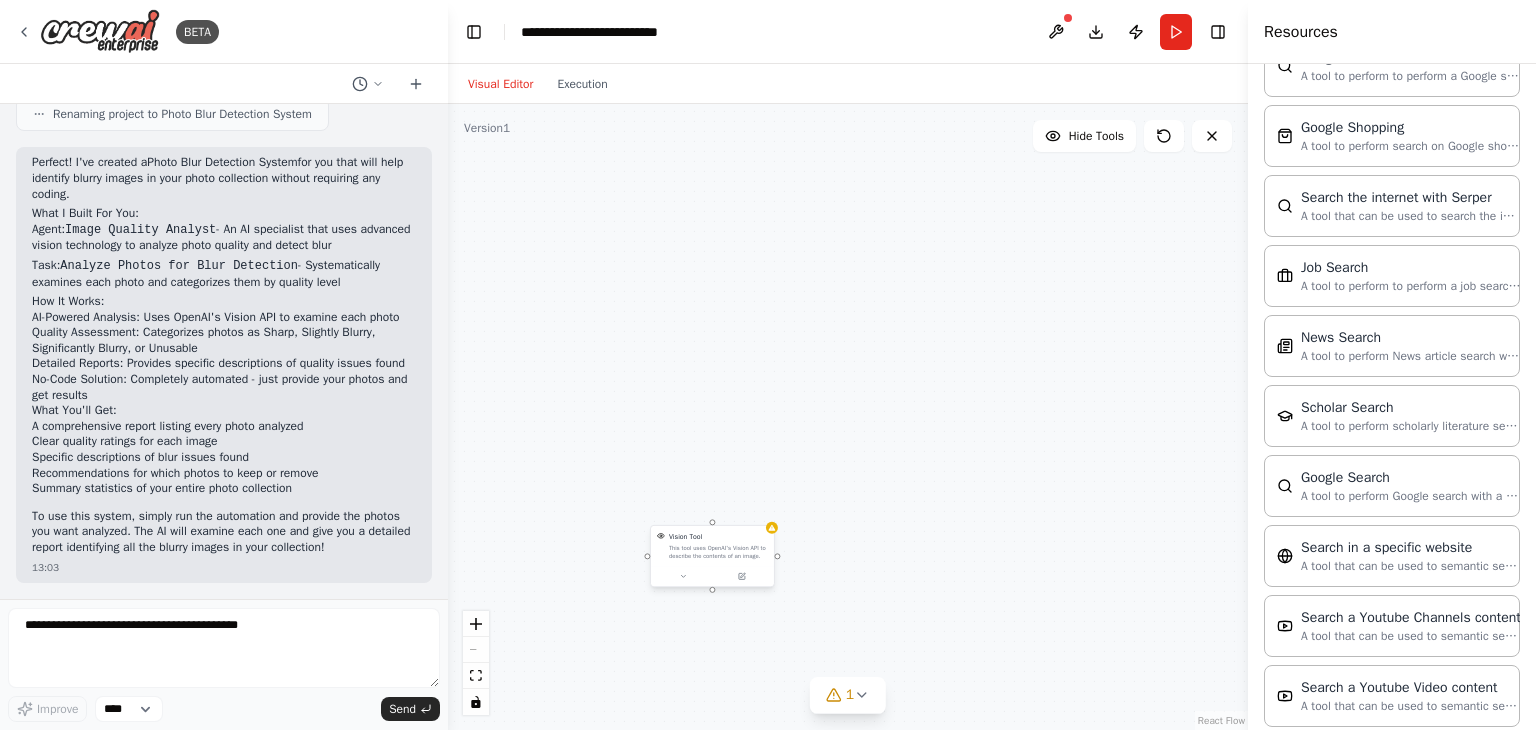 click on "Vision Tool This tool uses OpenAI's Vision API to describe the contents of an image." at bounding box center (712, 546) 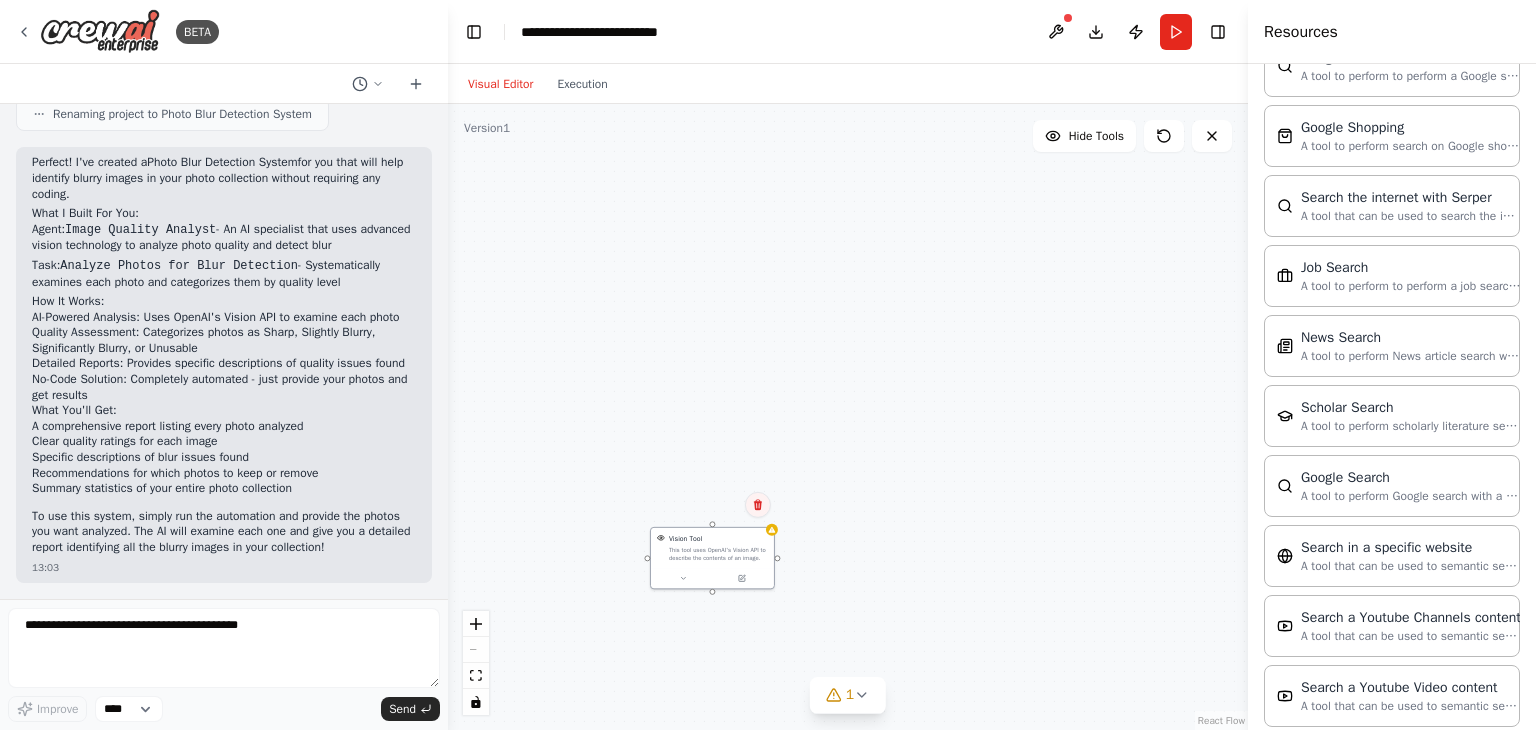 click 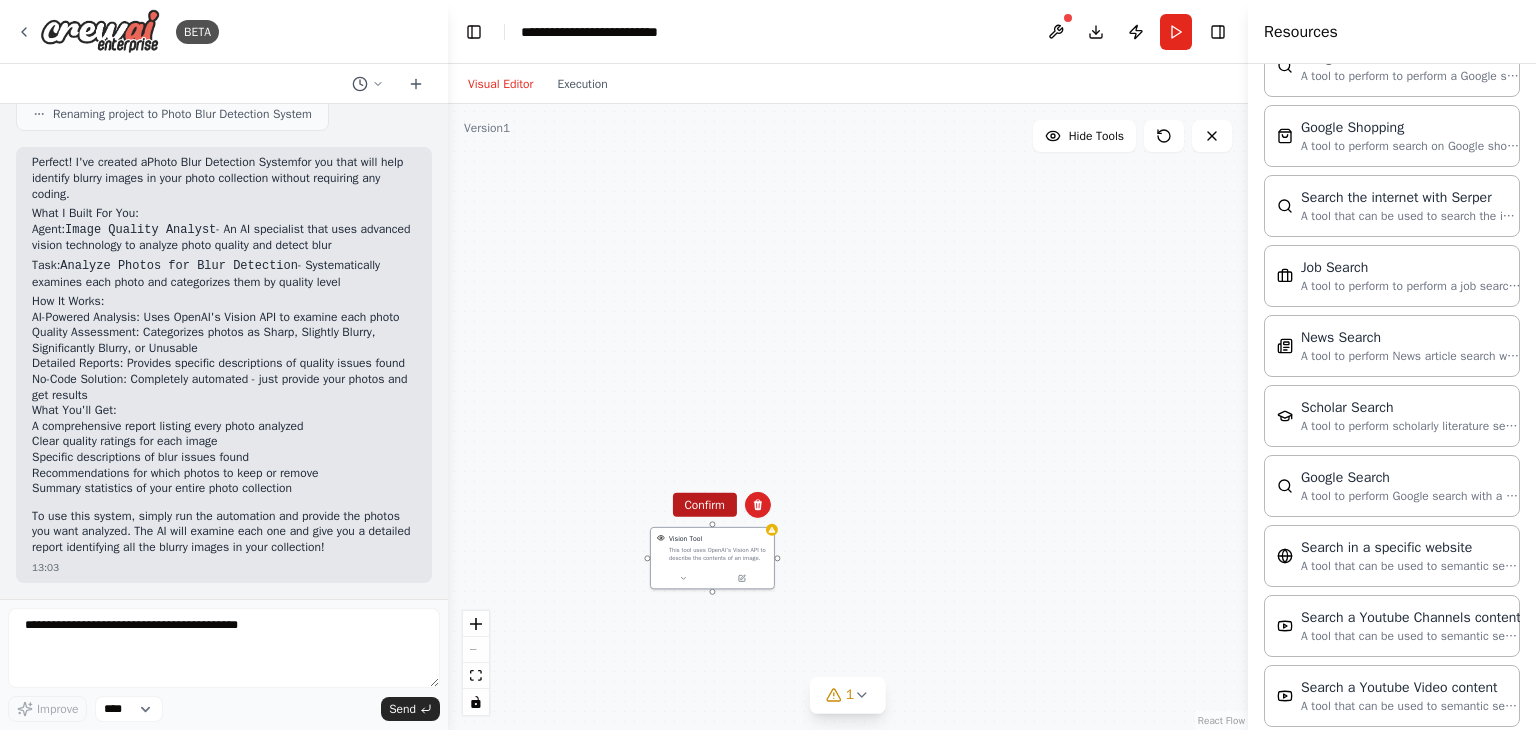 click on "Confirm" at bounding box center (704, 505) 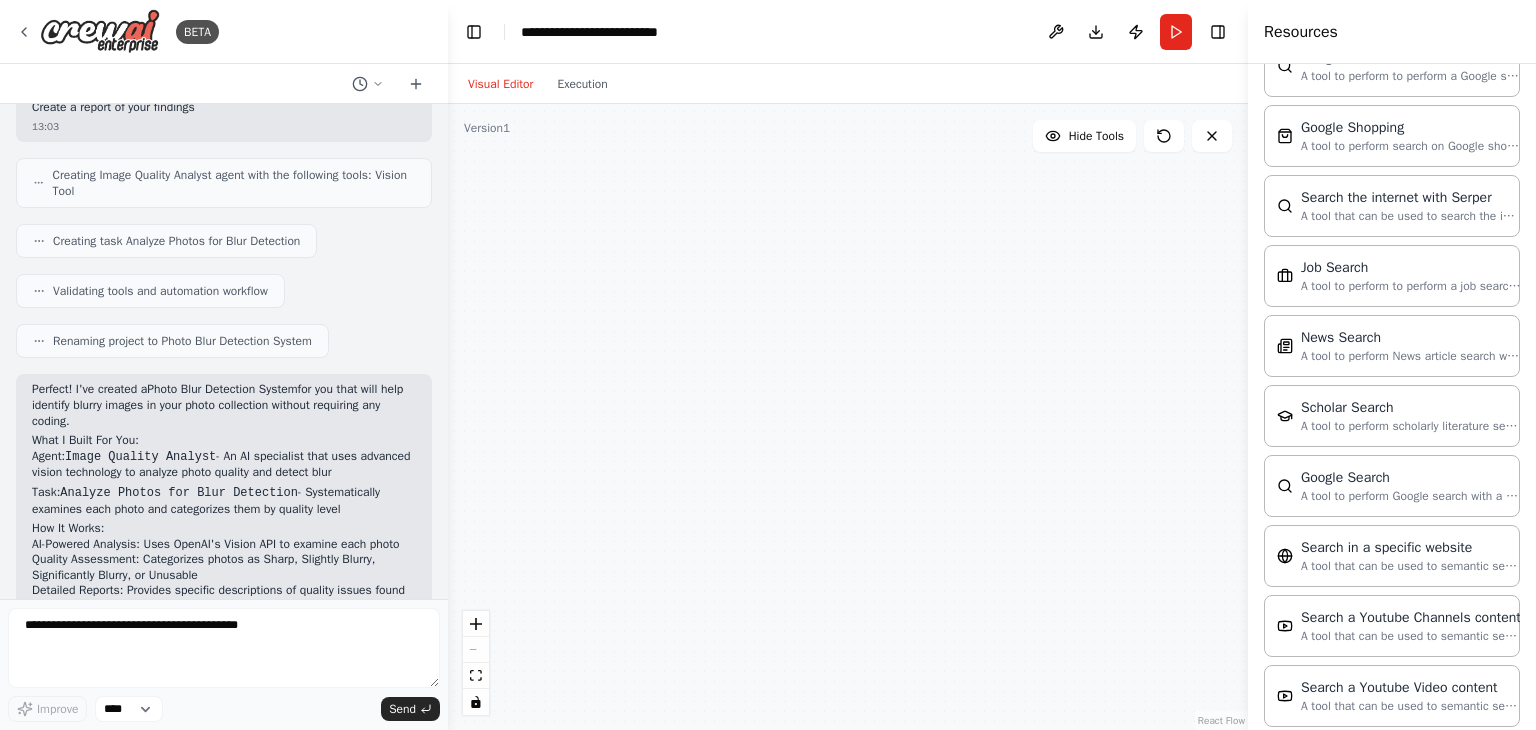 scroll, scrollTop: 1606, scrollLeft: 0, axis: vertical 